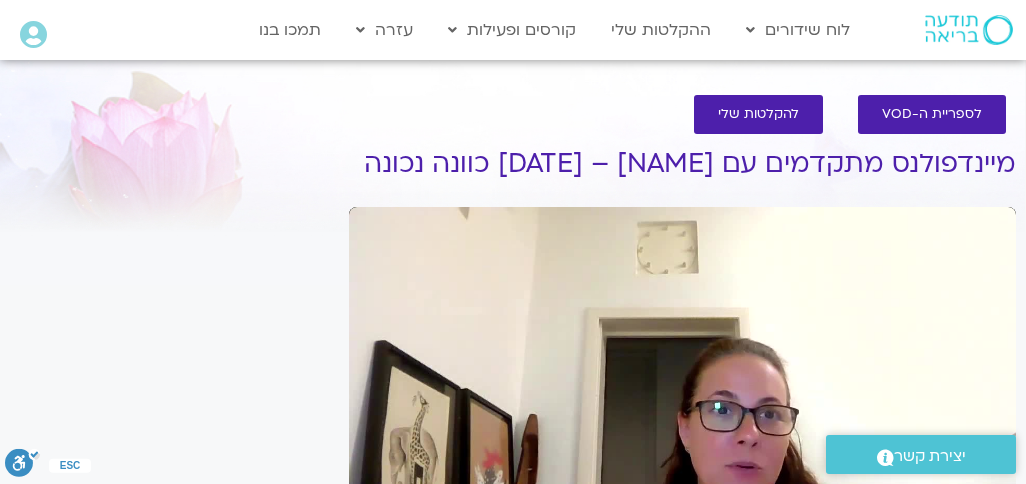 scroll, scrollTop: 282, scrollLeft: 0, axis: vertical 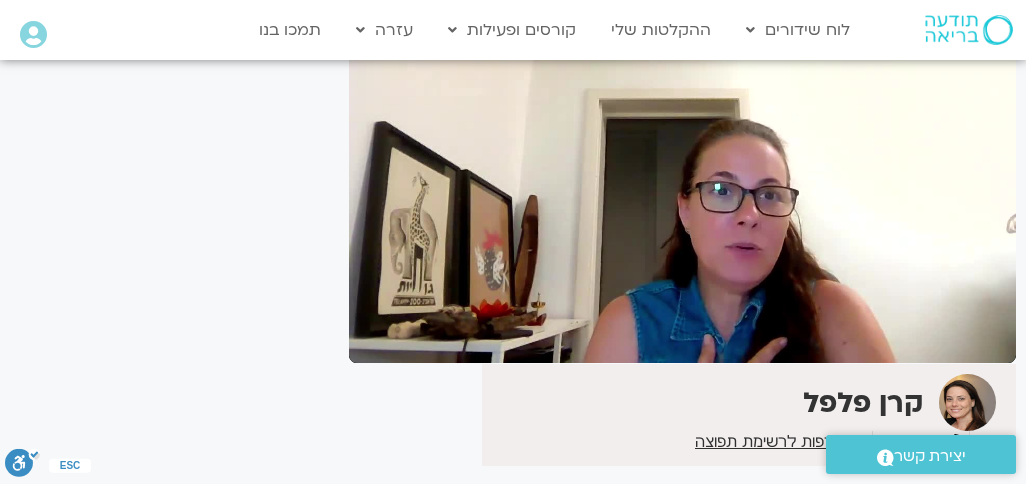 click on "It seems we can't find what you're looking for.
It seems we can't find what you're looking for." at bounding box center [169, 257] 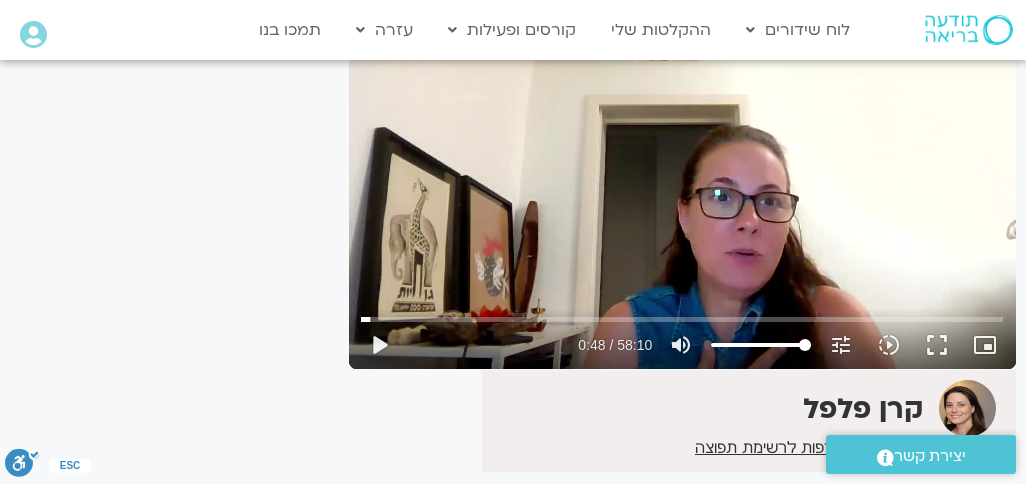 scroll, scrollTop: 206, scrollLeft: 0, axis: vertical 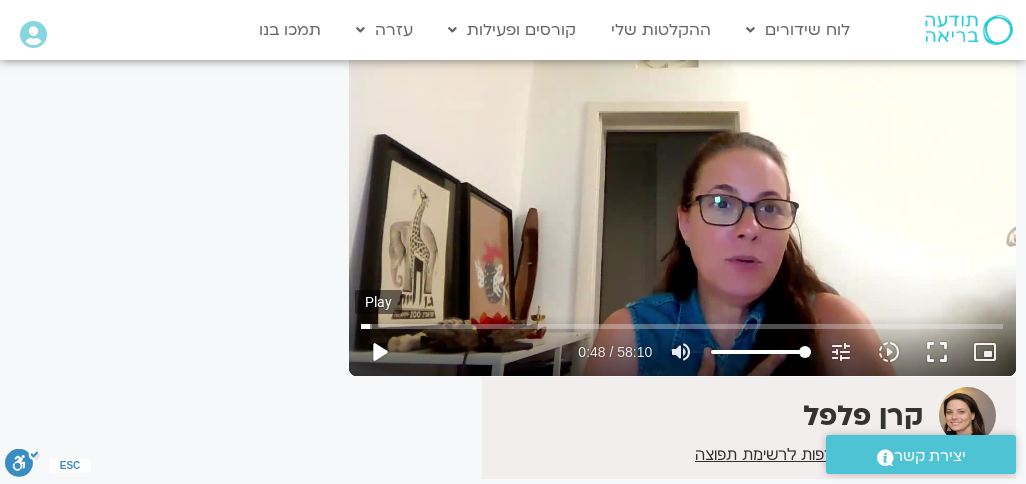 click on "play_arrow" at bounding box center [379, 352] 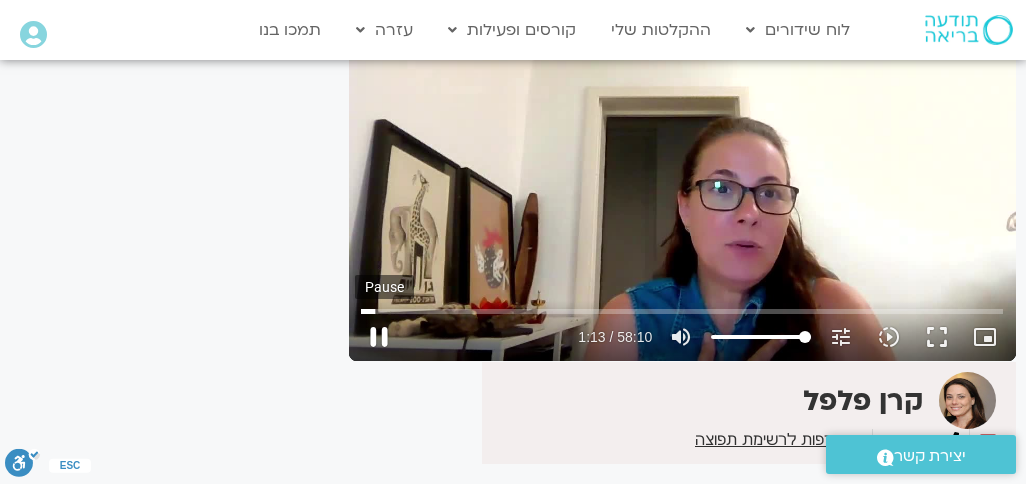 type on "73.681752" 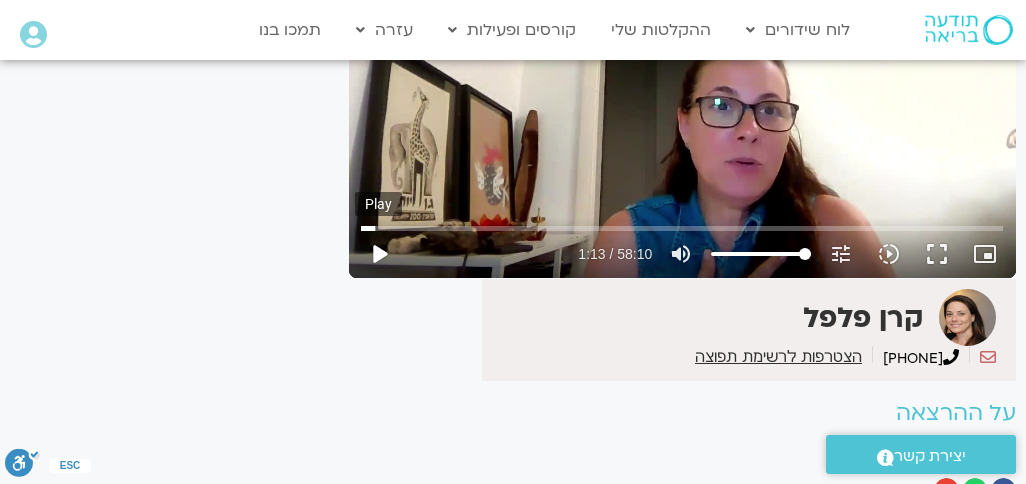 scroll, scrollTop: 299, scrollLeft: 0, axis: vertical 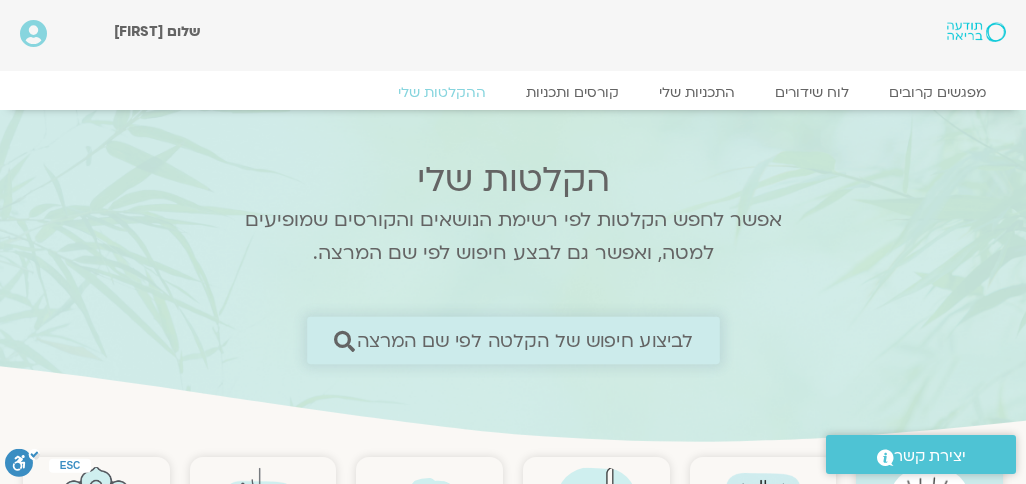 click on "לביצוע חיפוש של הקלטה לפי שם המרצה" at bounding box center (524, 340) 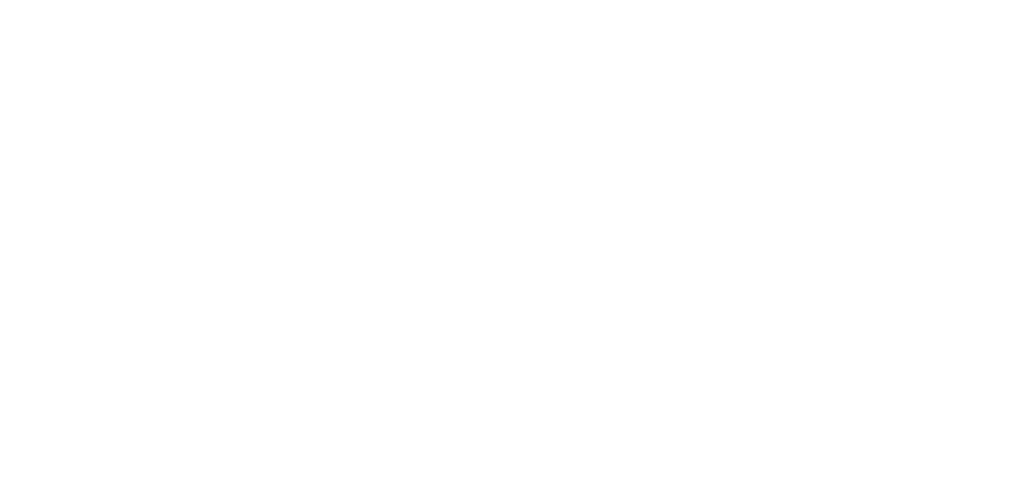 scroll, scrollTop: 0, scrollLeft: 0, axis: both 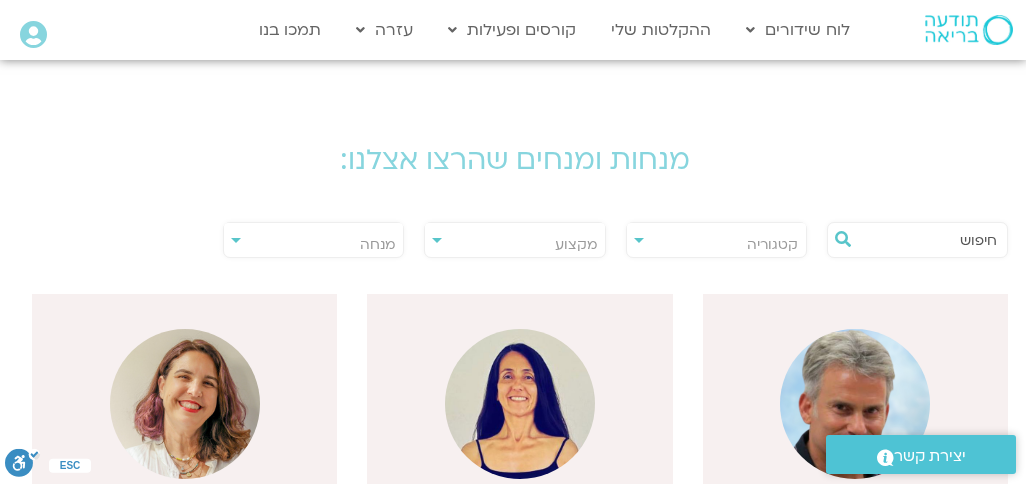 click on "מנחה" at bounding box center [313, 245] 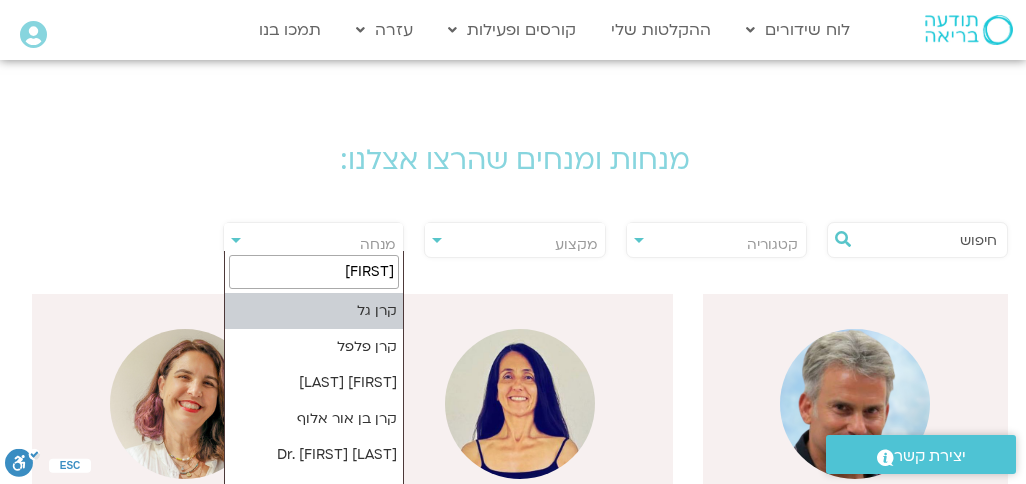 type on "קרן" 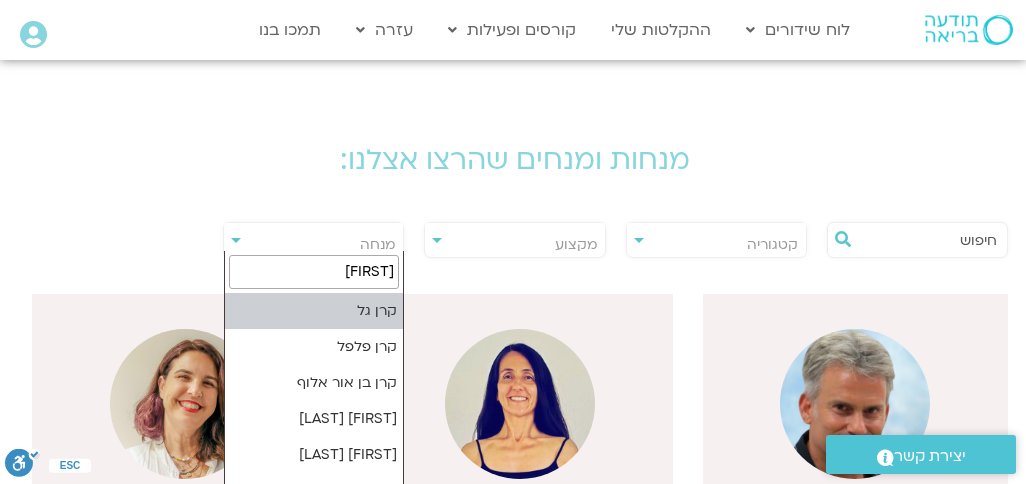 select on "*****" 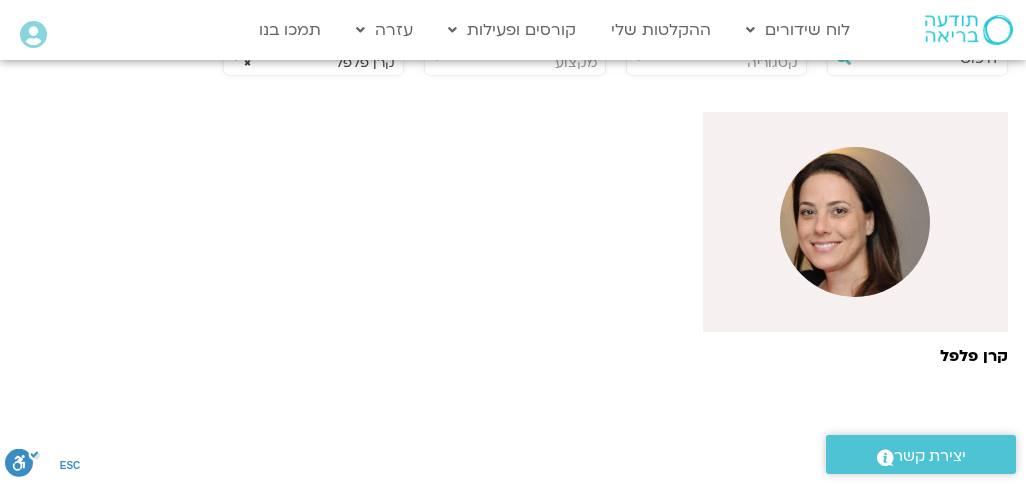 scroll, scrollTop: 530, scrollLeft: -1, axis: both 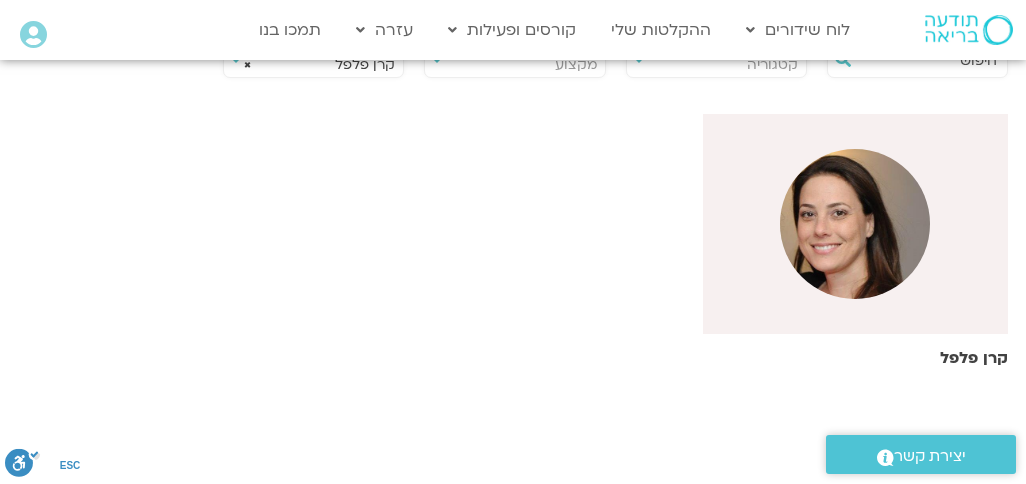 click at bounding box center [855, 224] 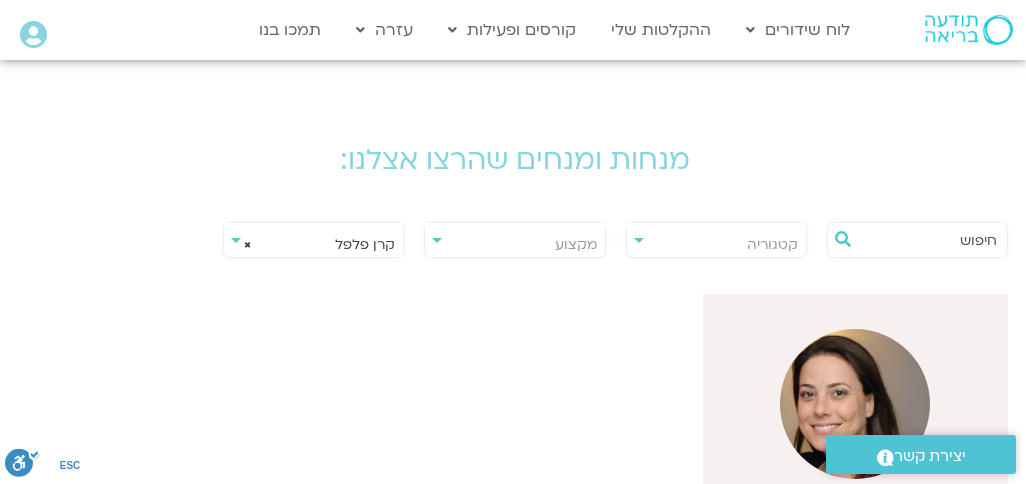scroll, scrollTop: 350, scrollLeft: -1, axis: both 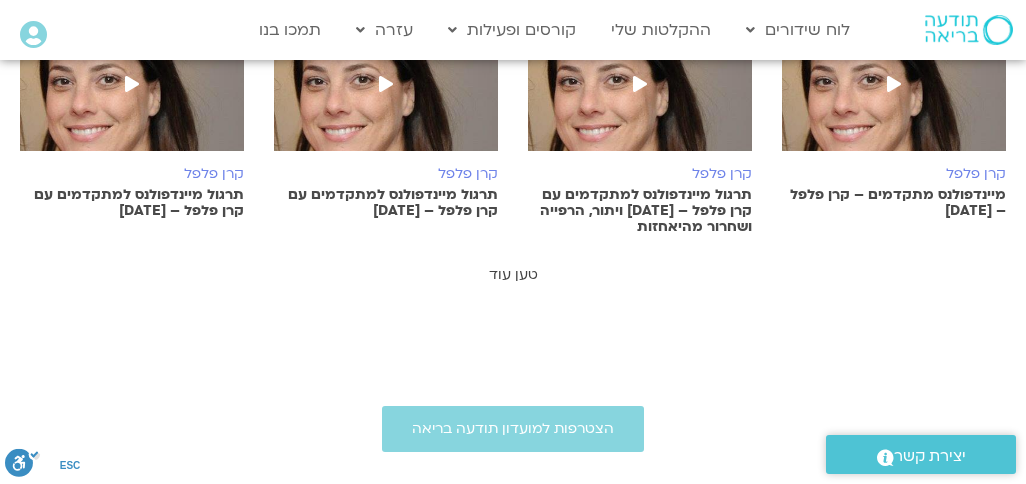 click on "טען עוד" at bounding box center (513, 274) 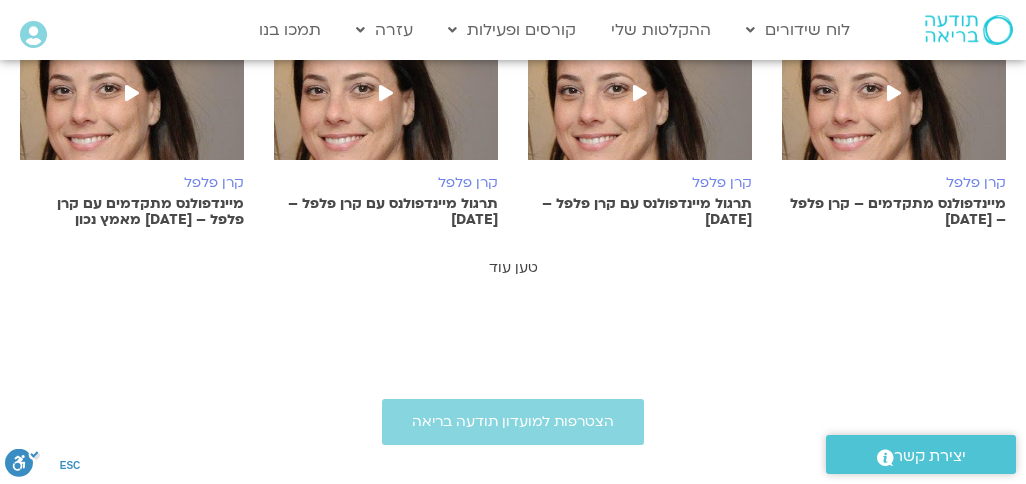 scroll, scrollTop: 2139, scrollLeft: 0, axis: vertical 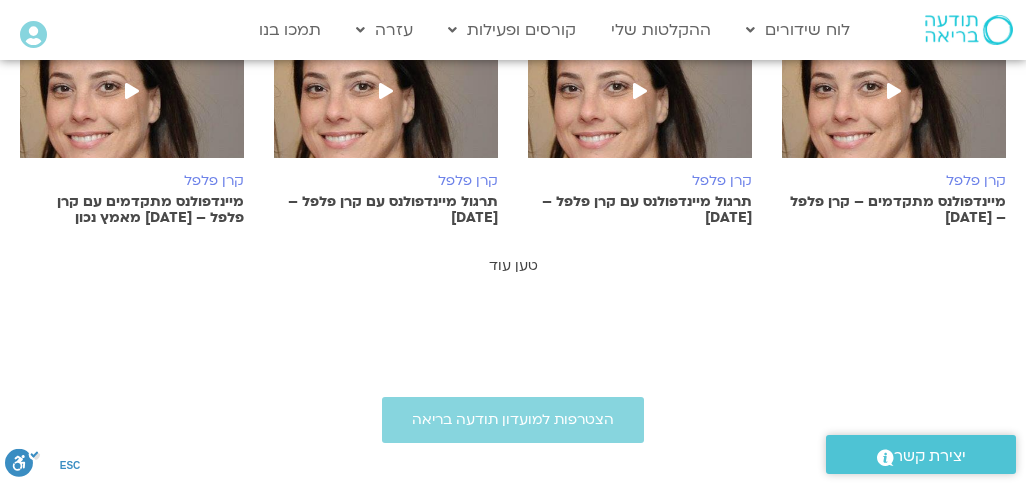 click on "טען עוד" at bounding box center [513, 265] 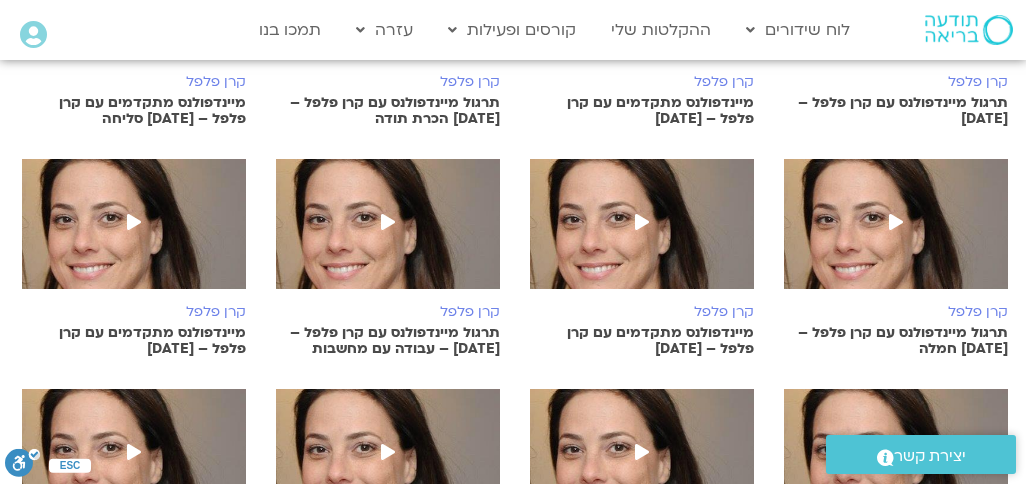 scroll, scrollTop: 2470, scrollLeft: -1, axis: both 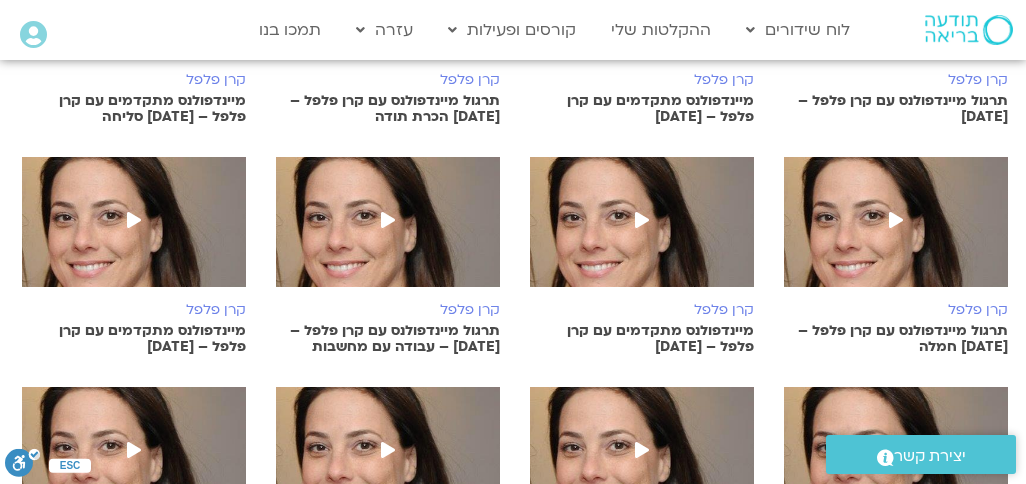 click on "קרן פלפל" at bounding box center [896, 310] 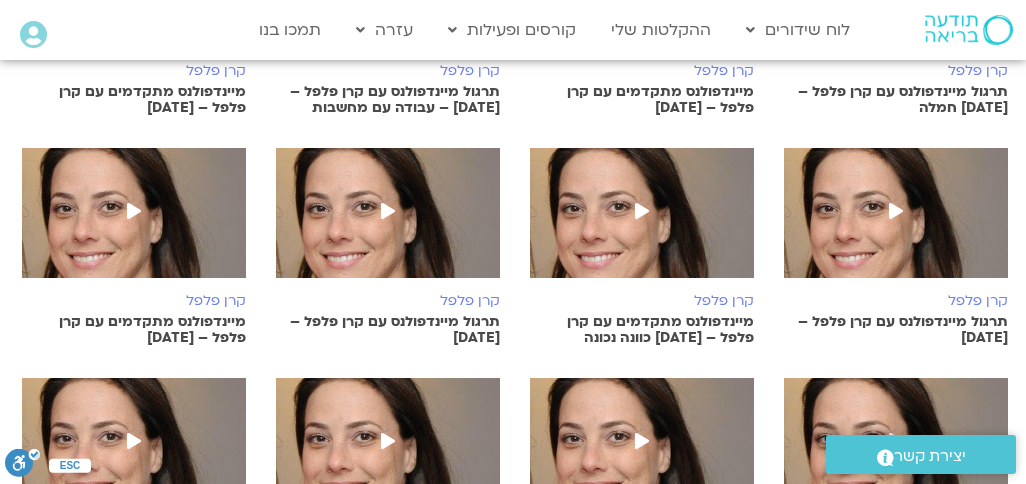 scroll, scrollTop: 2712, scrollLeft: -1, axis: both 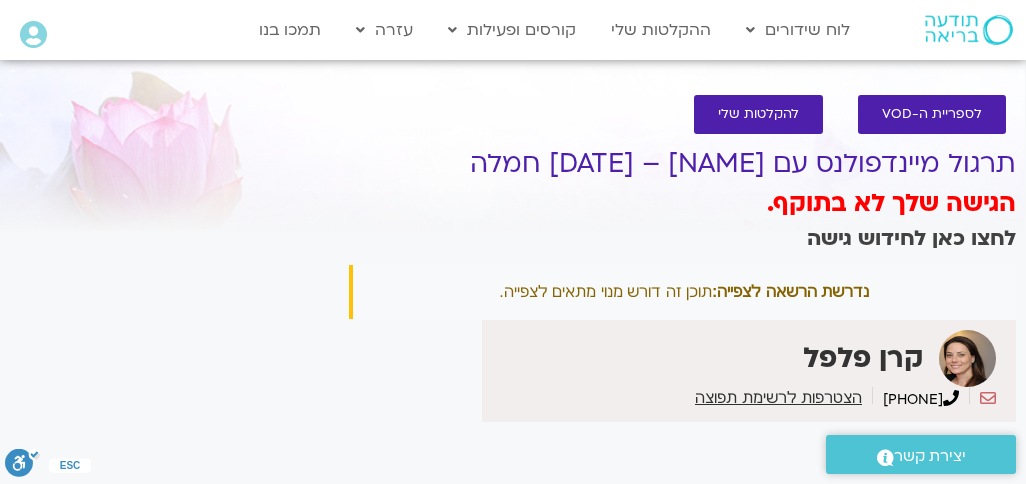 click on "לחצו כאן לחידוש גישה" at bounding box center (911, 238) 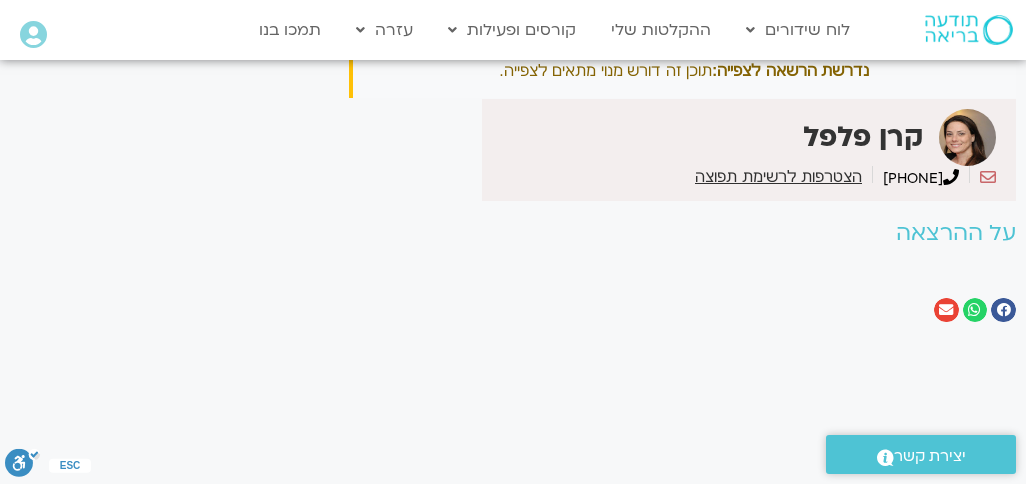 scroll, scrollTop: 195, scrollLeft: 0, axis: vertical 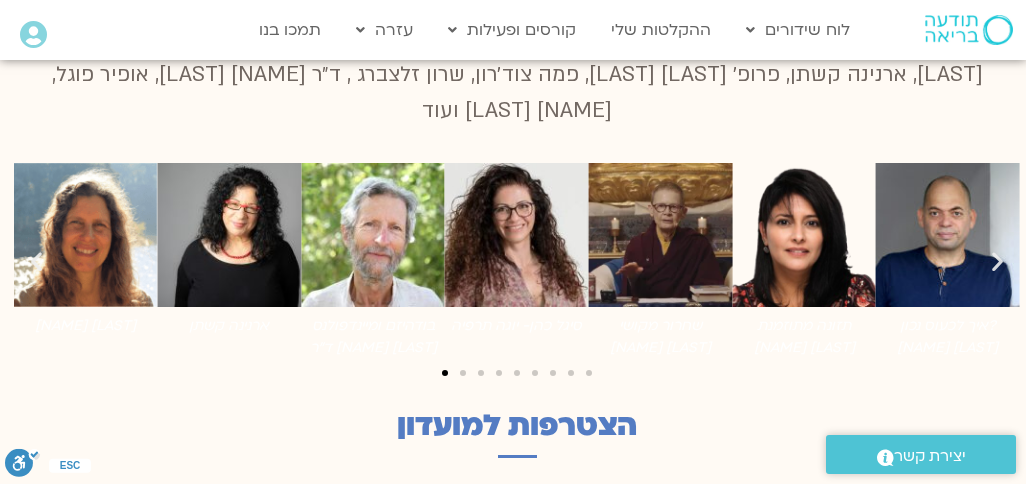 click at bounding box center (804, 235) 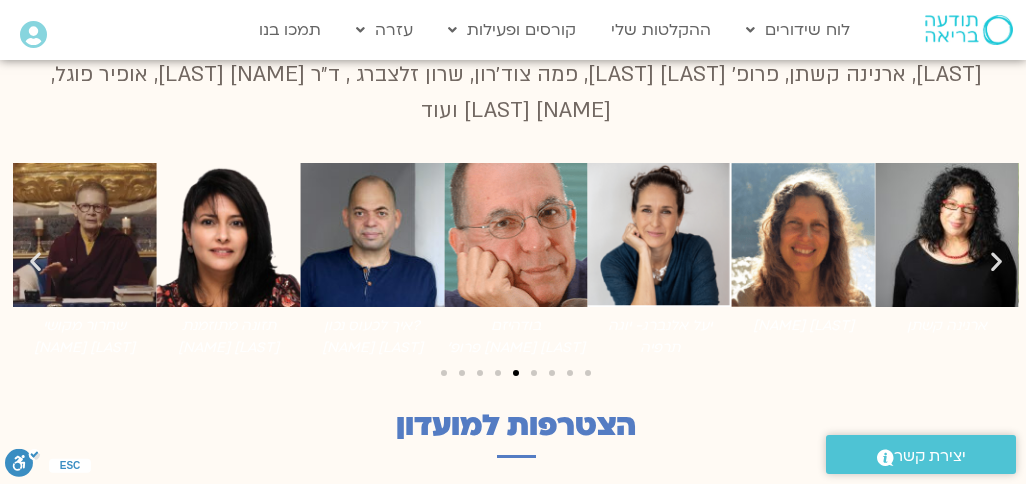 click at bounding box center [229, 235] 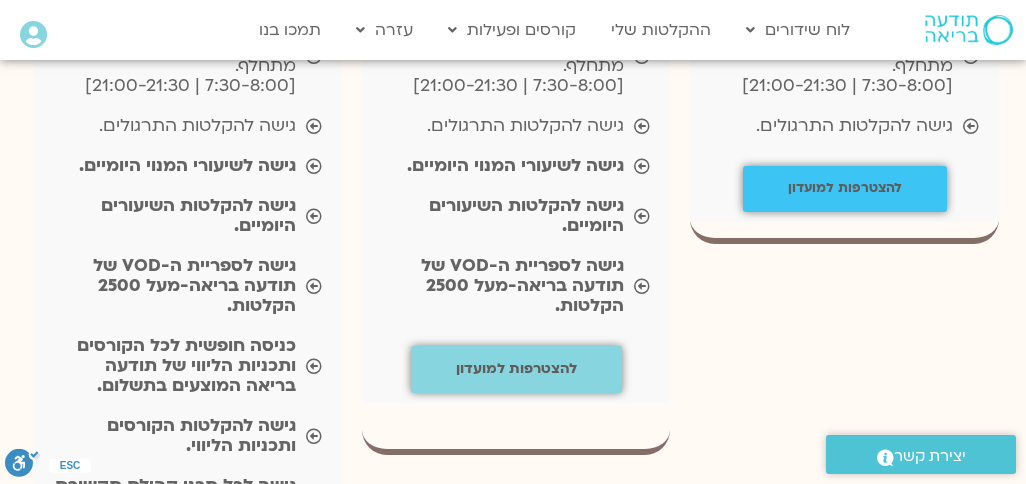 scroll, scrollTop: 2396, scrollLeft: -2, axis: both 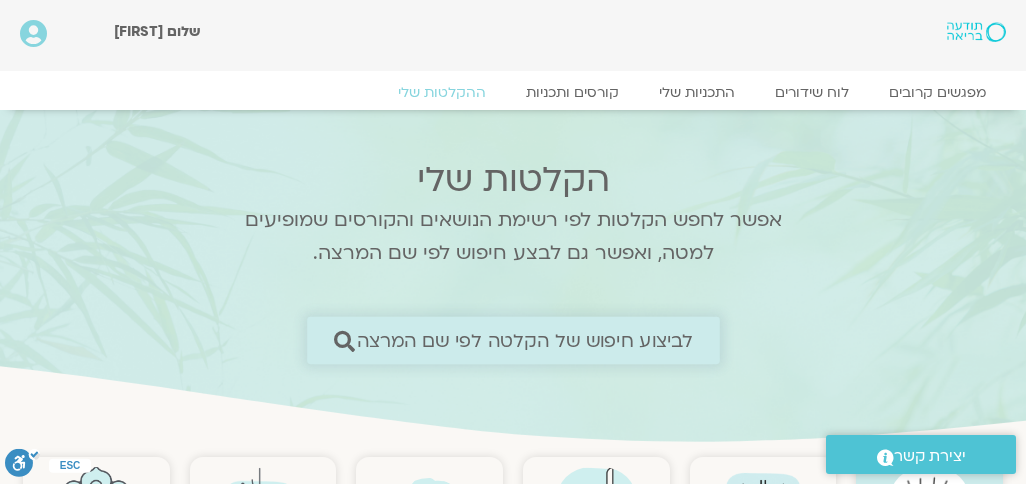 click on "לביצוע חיפוש של הקלטה לפי שם המרצה" at bounding box center [513, 340] 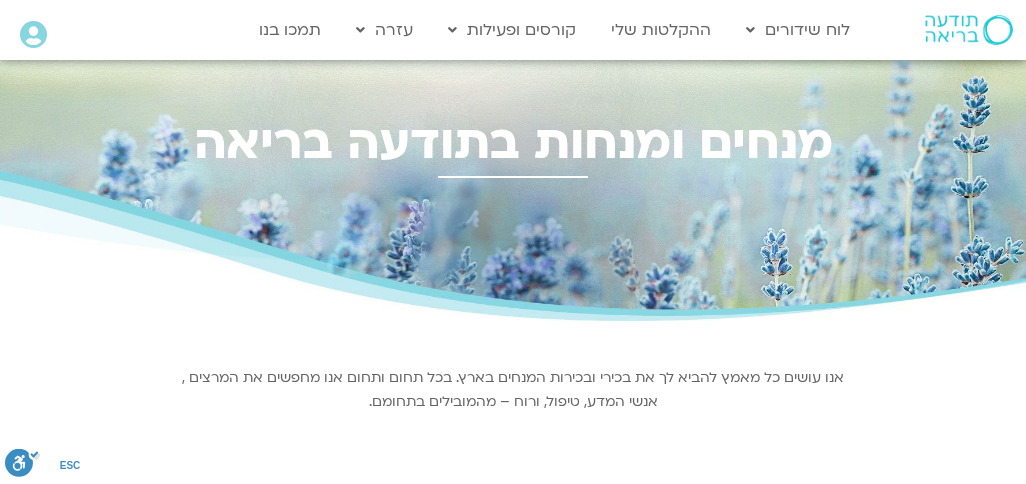 scroll, scrollTop: 0, scrollLeft: 0, axis: both 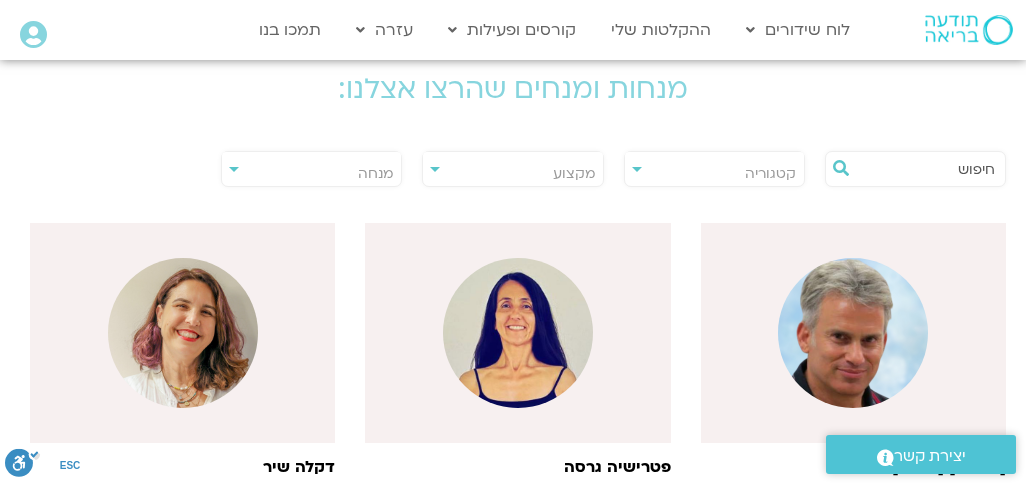 click on "מנחה" at bounding box center (311, 174) 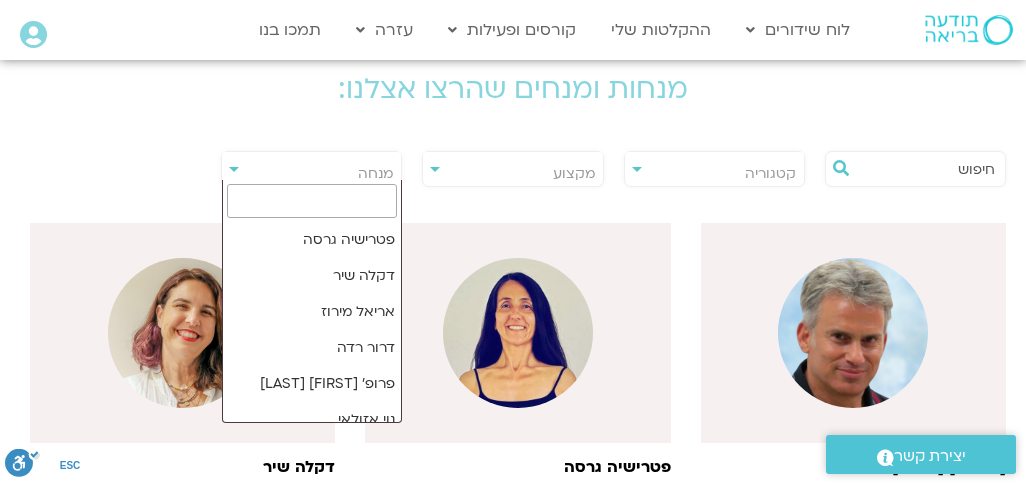 scroll, scrollTop: 0, scrollLeft: 0, axis: both 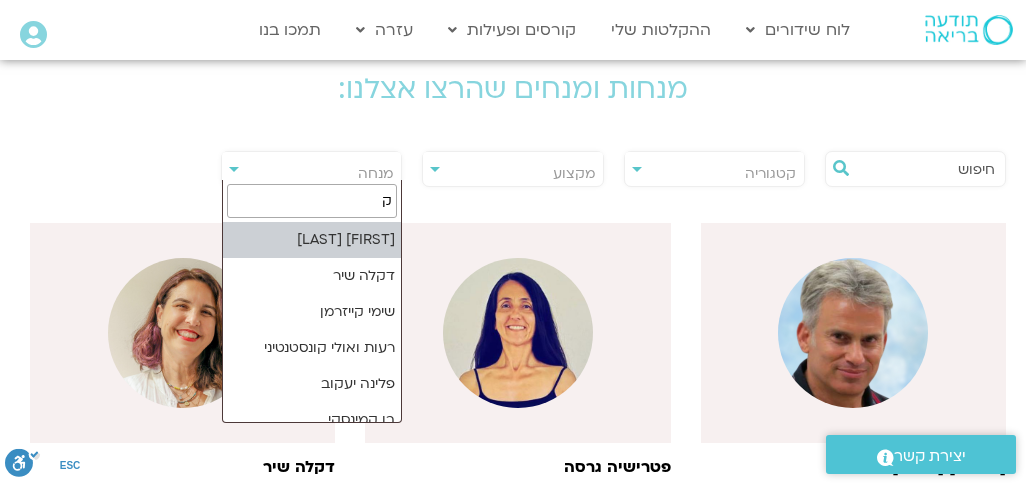 type on "[FIRST]" 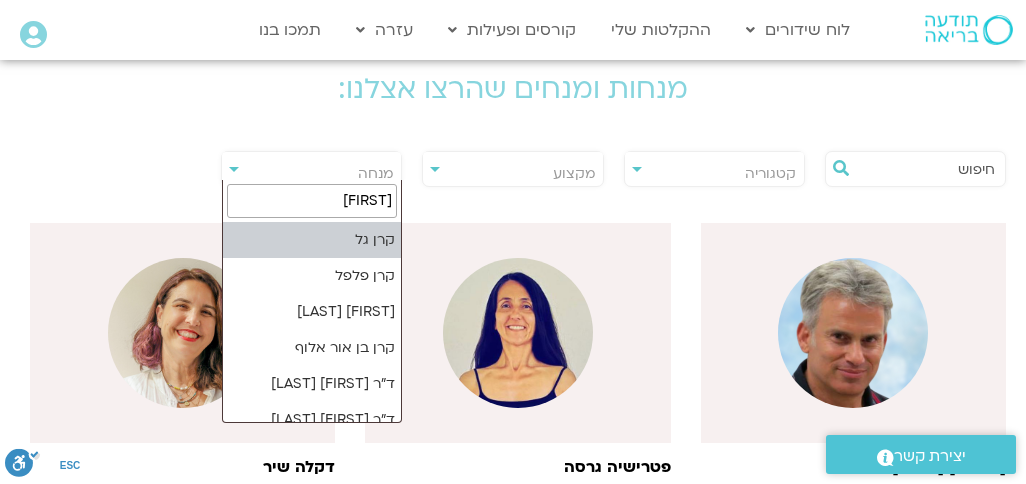 select on "*****" 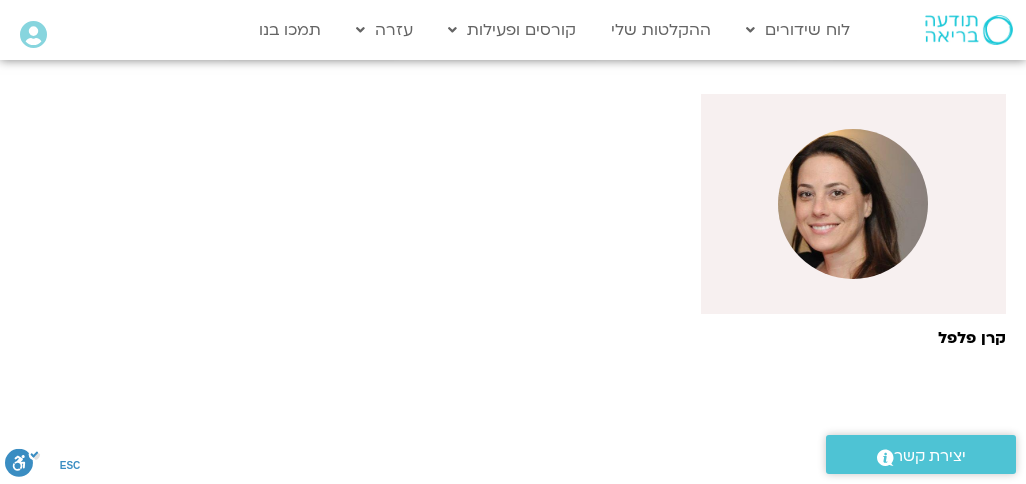 scroll, scrollTop: 550, scrollLeft: 0, axis: vertical 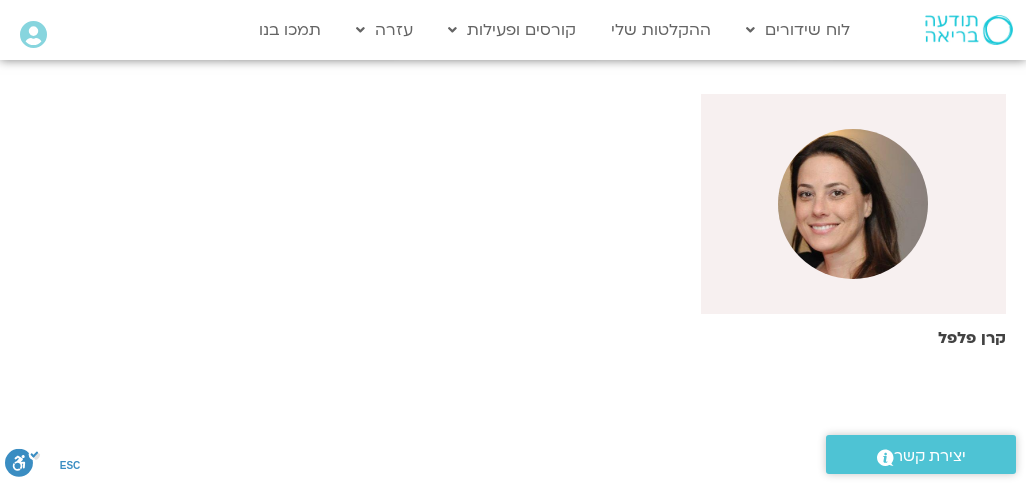 click at bounding box center (853, 204) 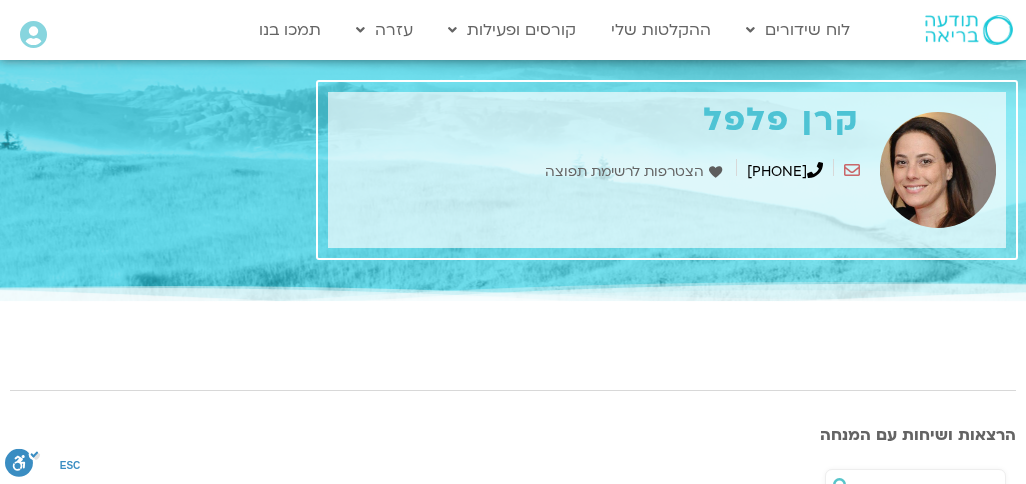scroll, scrollTop: 0, scrollLeft: 0, axis: both 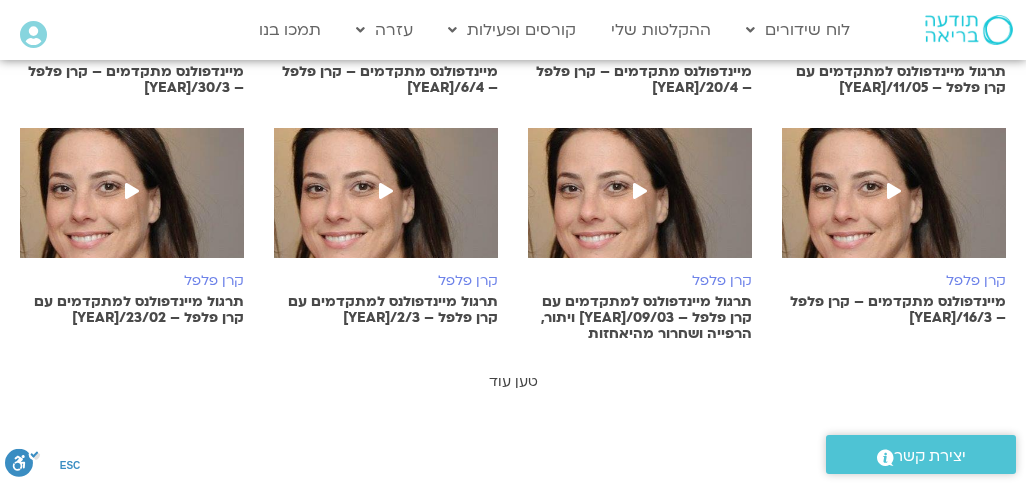 click on "טען עוד" at bounding box center [513, 381] 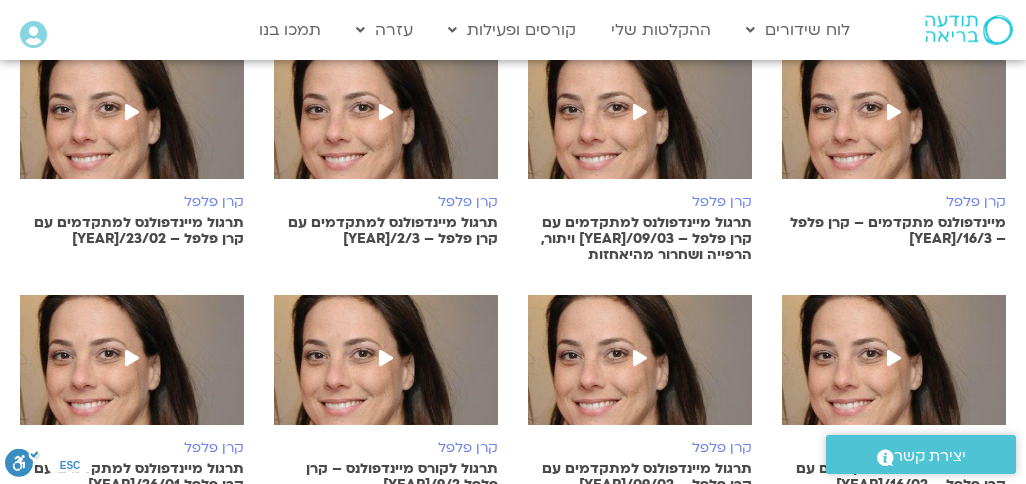 scroll, scrollTop: 1180, scrollLeft: 0, axis: vertical 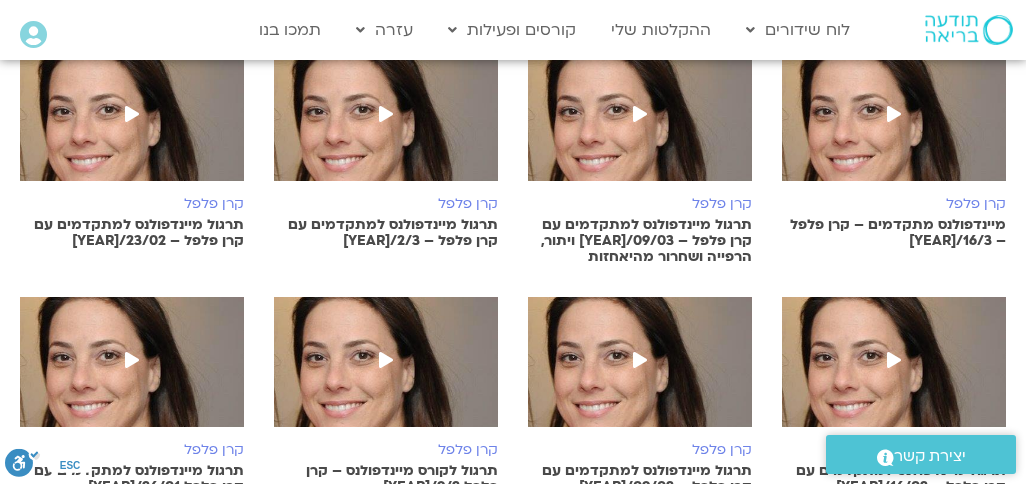 click at bounding box center [386, 360] 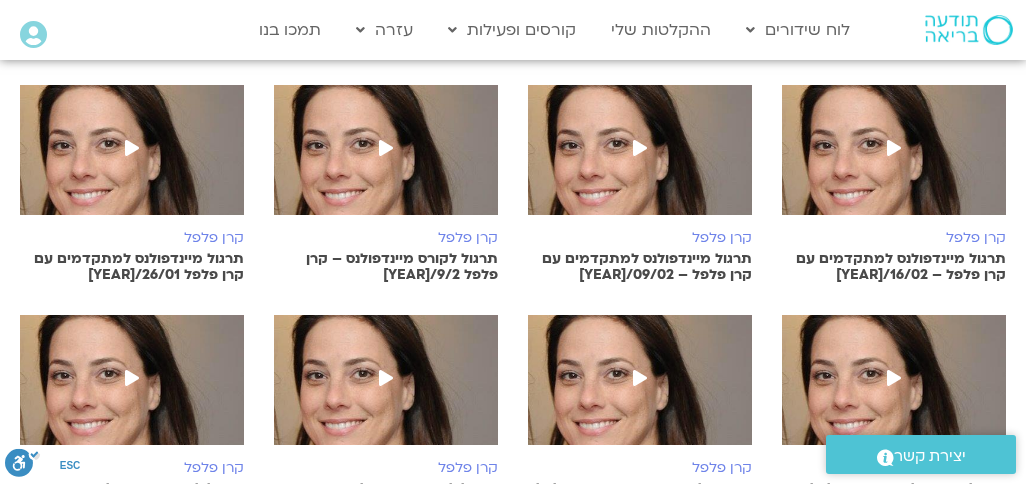 scroll, scrollTop: 1393, scrollLeft: 0, axis: vertical 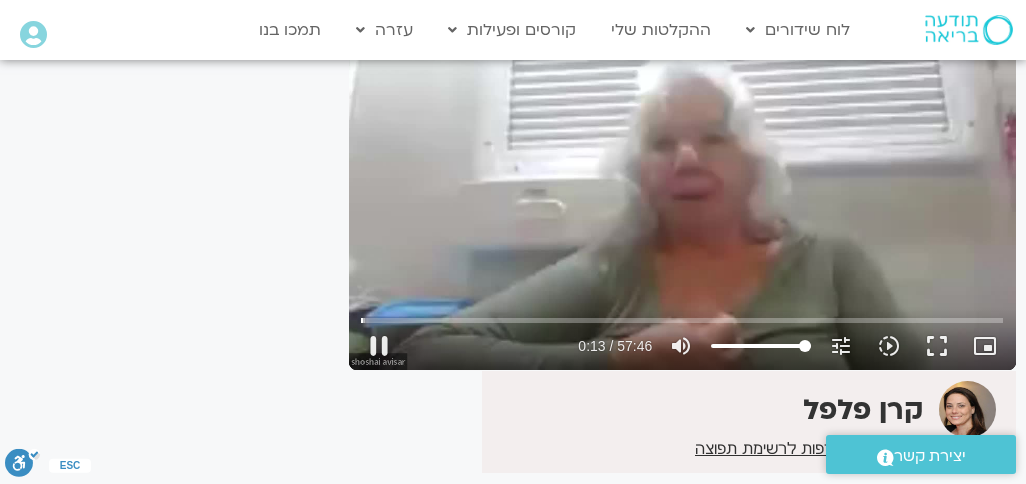 type on "13.367753" 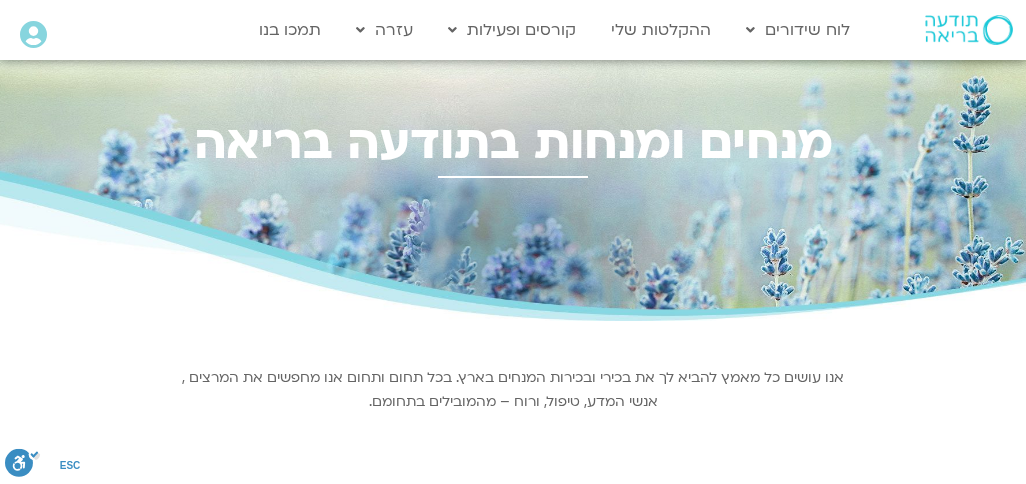 select on "*****" 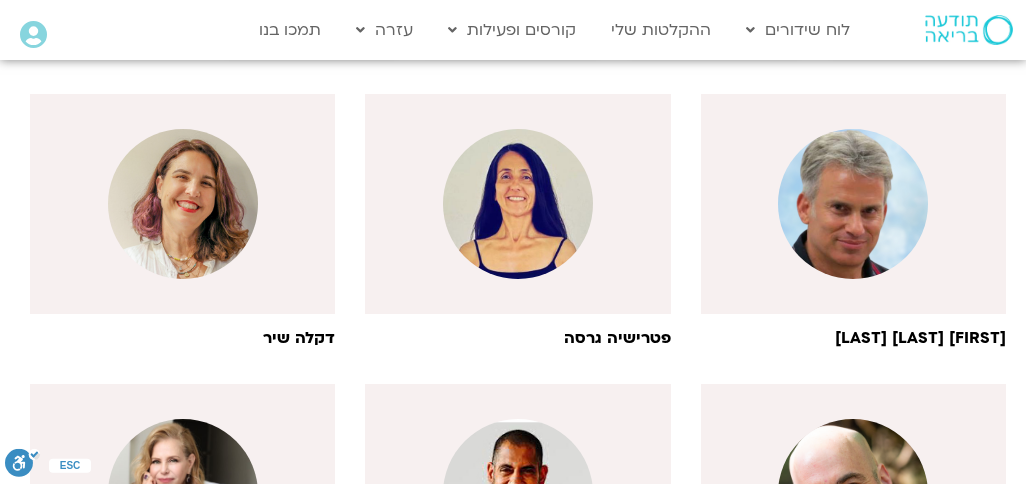 scroll, scrollTop: 0, scrollLeft: 0, axis: both 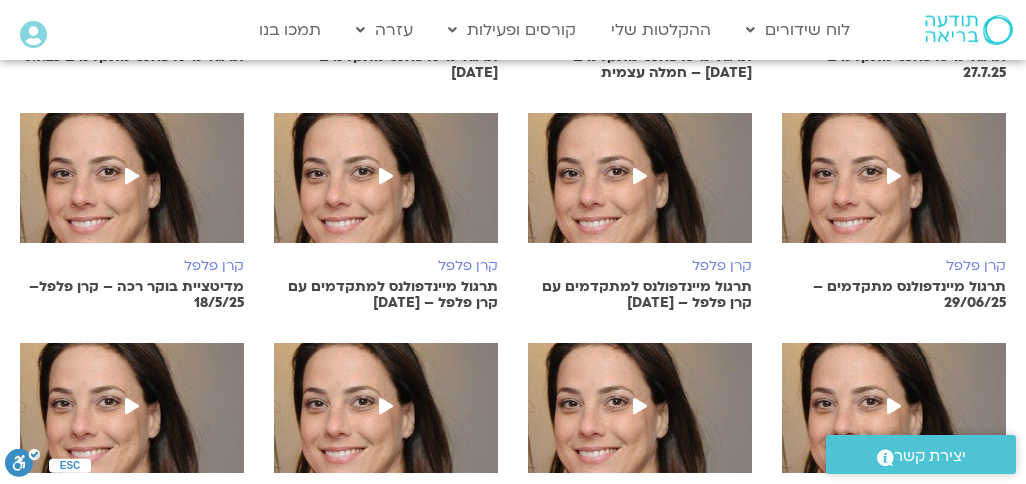 click at bounding box center [640, 188] 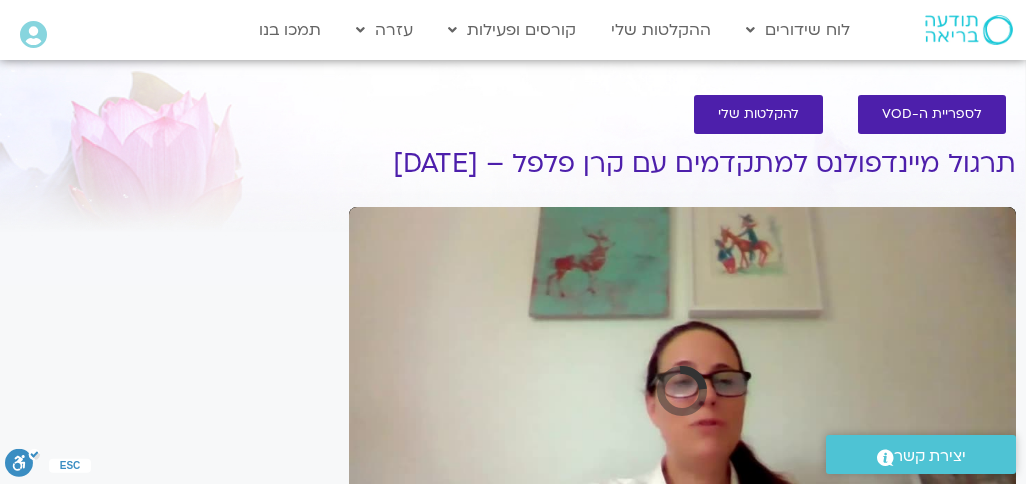 scroll, scrollTop: 0, scrollLeft: 0, axis: both 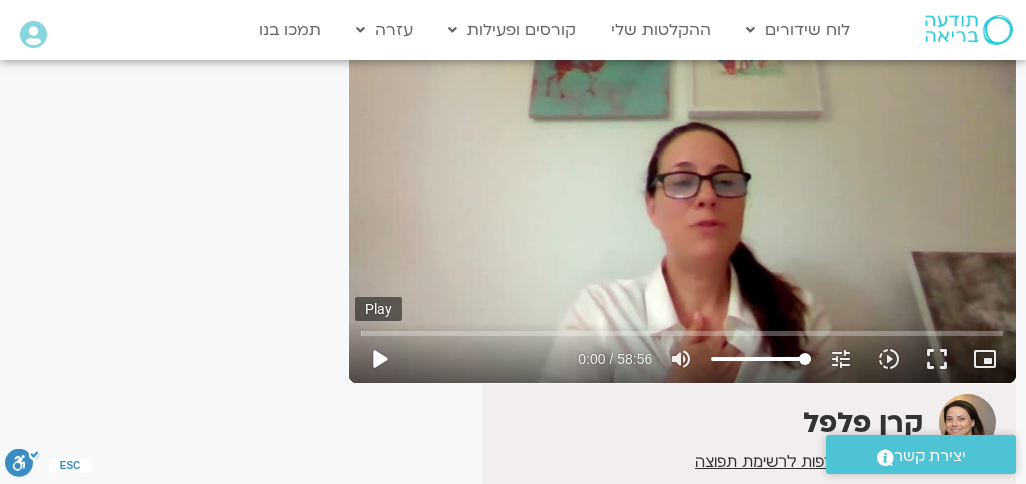 click on "play_arrow" at bounding box center (379, 359) 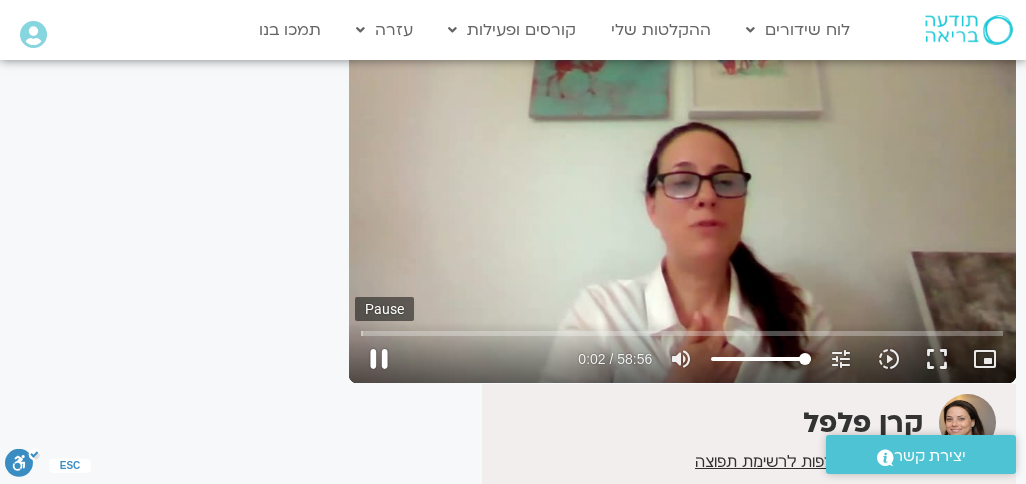type on "2.887586" 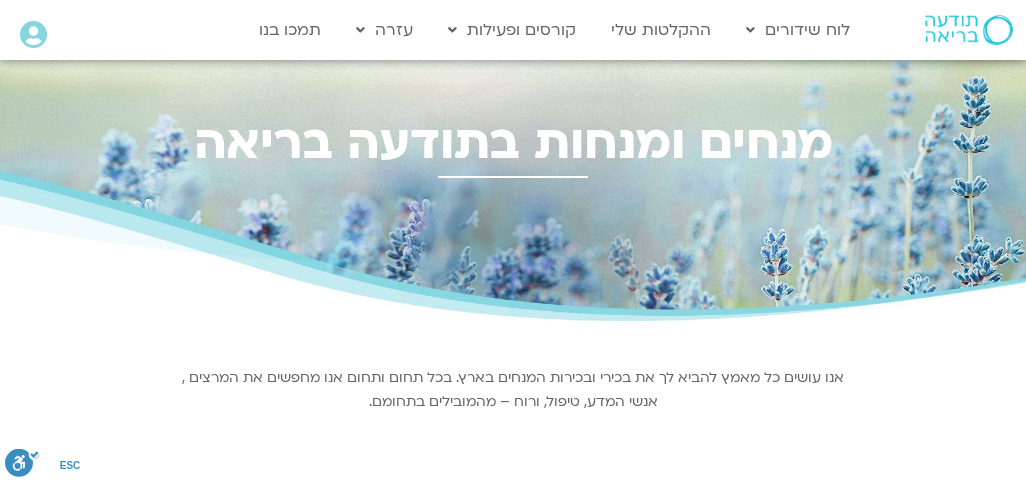 select on "*****" 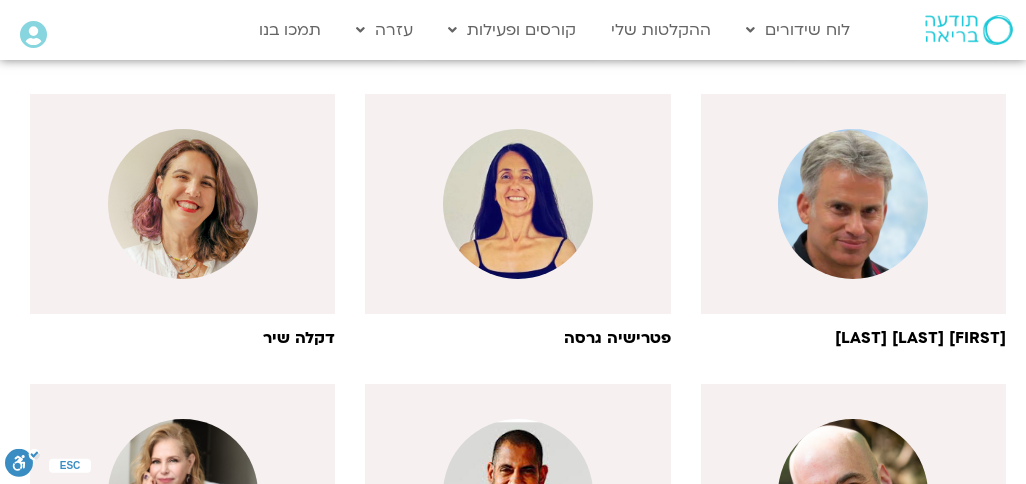 scroll, scrollTop: 0, scrollLeft: 0, axis: both 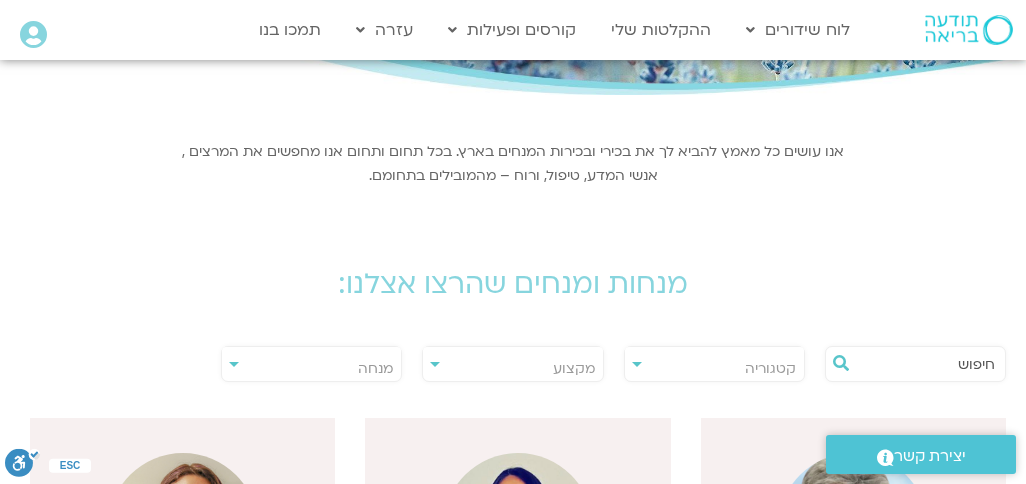 click on "מנחה" at bounding box center [311, 369] 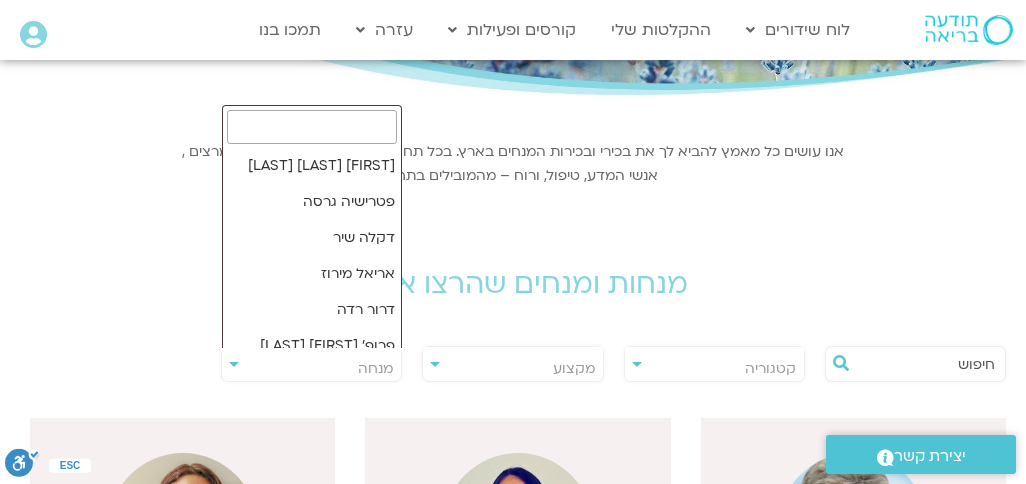 scroll, scrollTop: 2268, scrollLeft: 0, axis: vertical 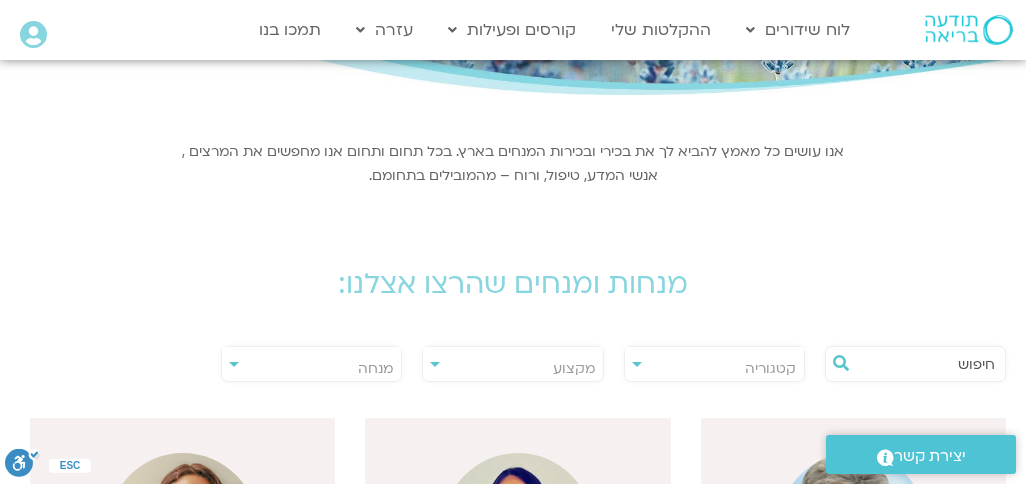 click on "מנחה" at bounding box center [311, 369] 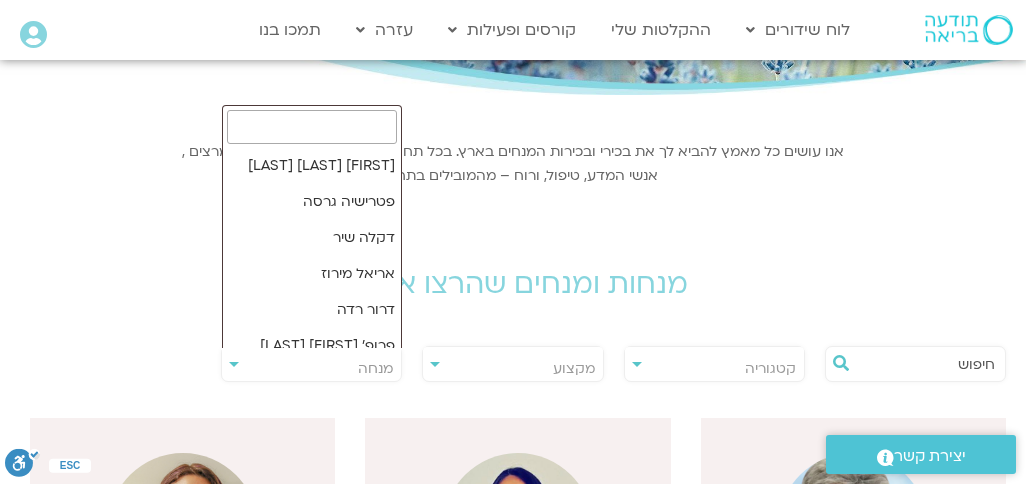 scroll, scrollTop: 2304, scrollLeft: 0, axis: vertical 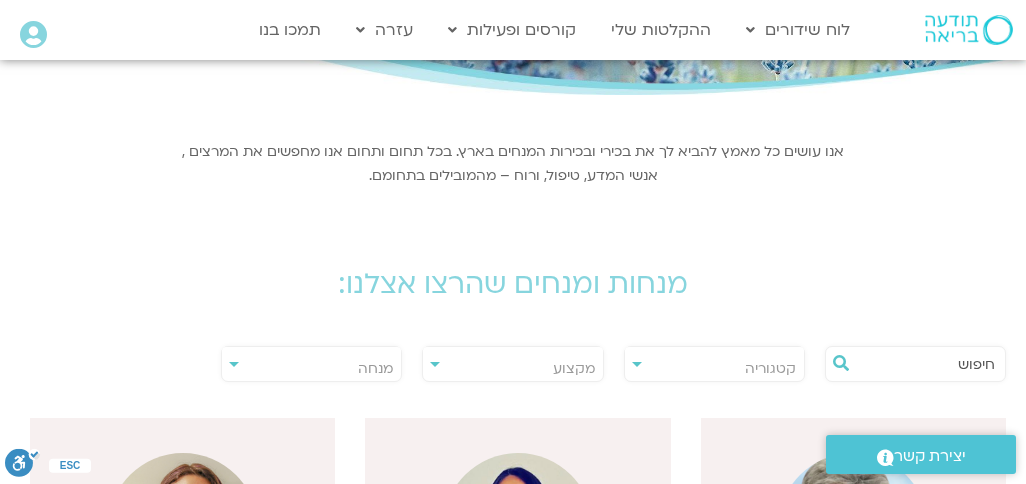 click on "מנחה" at bounding box center [375, 368] 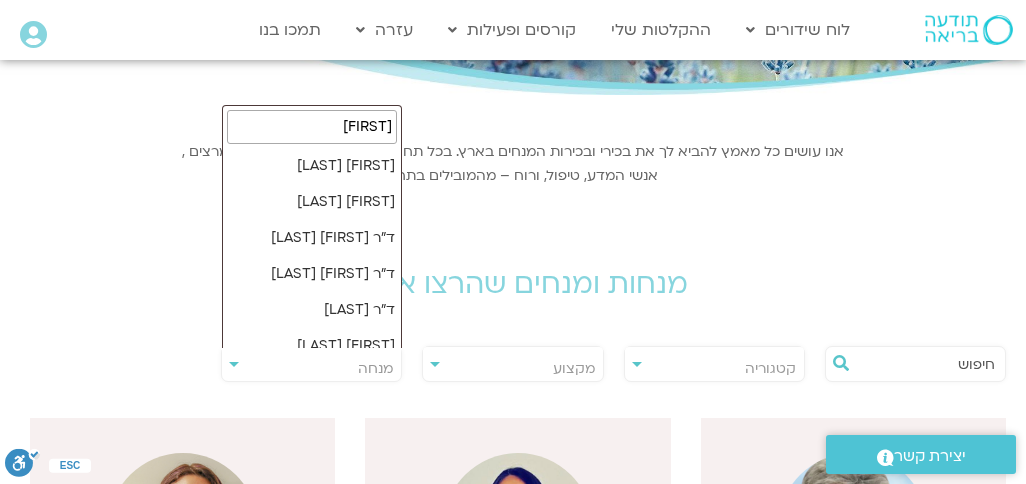 scroll, scrollTop: 0, scrollLeft: 0, axis: both 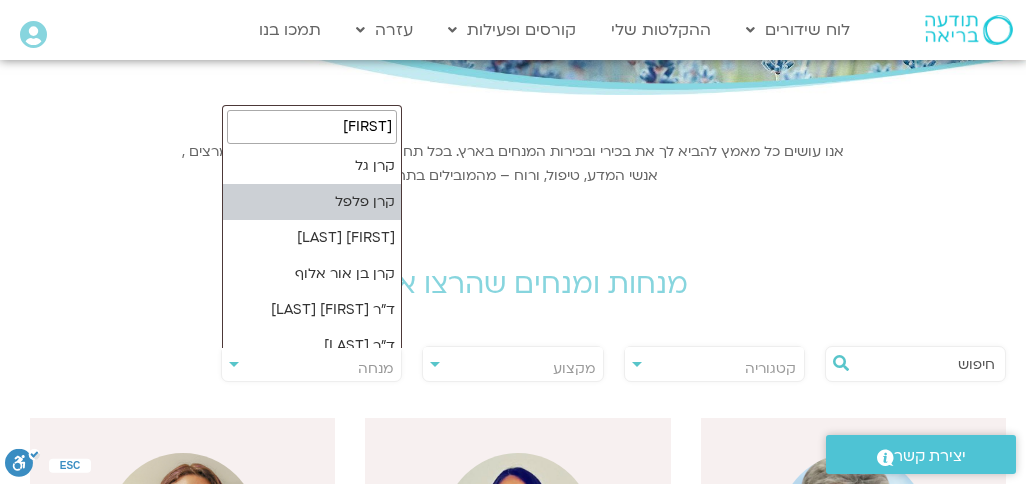 type on "[FIRST]" 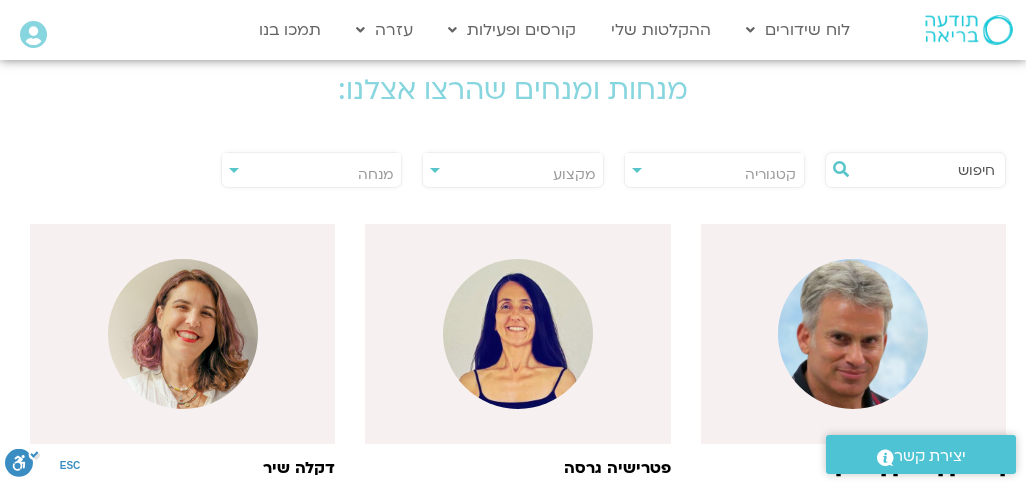 scroll, scrollTop: 420, scrollLeft: 0, axis: vertical 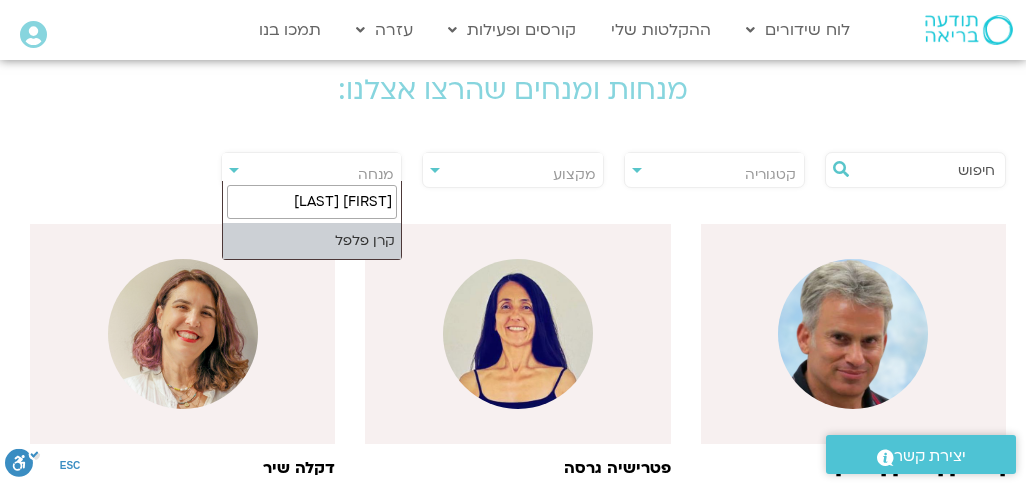type on "קרן פלפל" 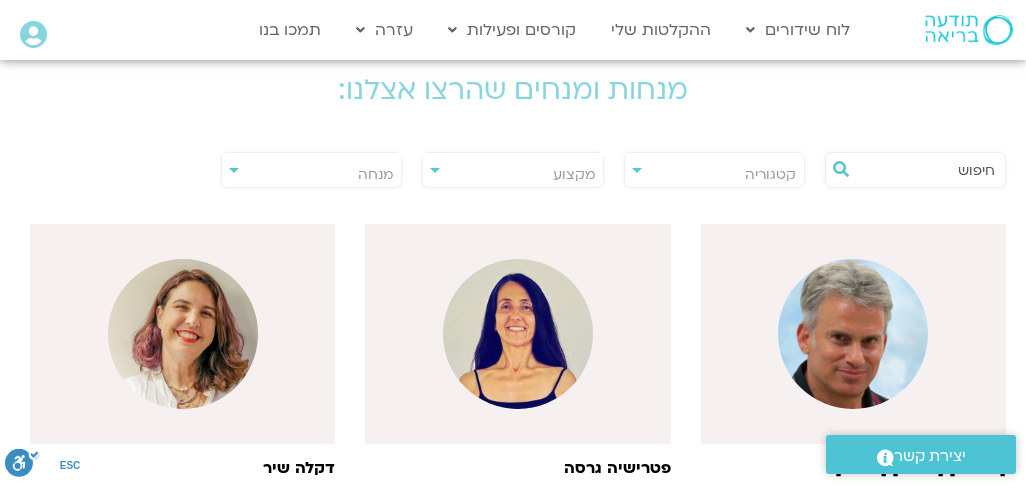 click on "מנחה" at bounding box center (311, 175) 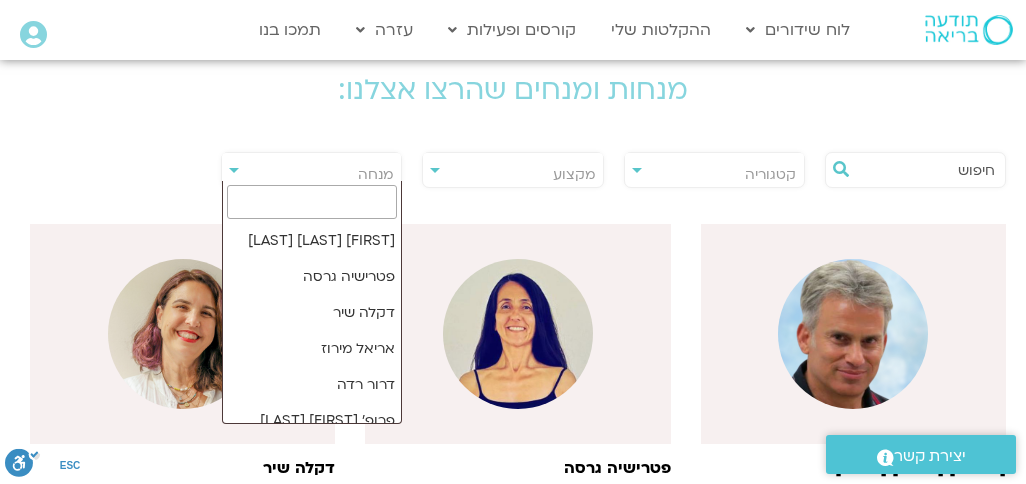 scroll, scrollTop: 2268, scrollLeft: 0, axis: vertical 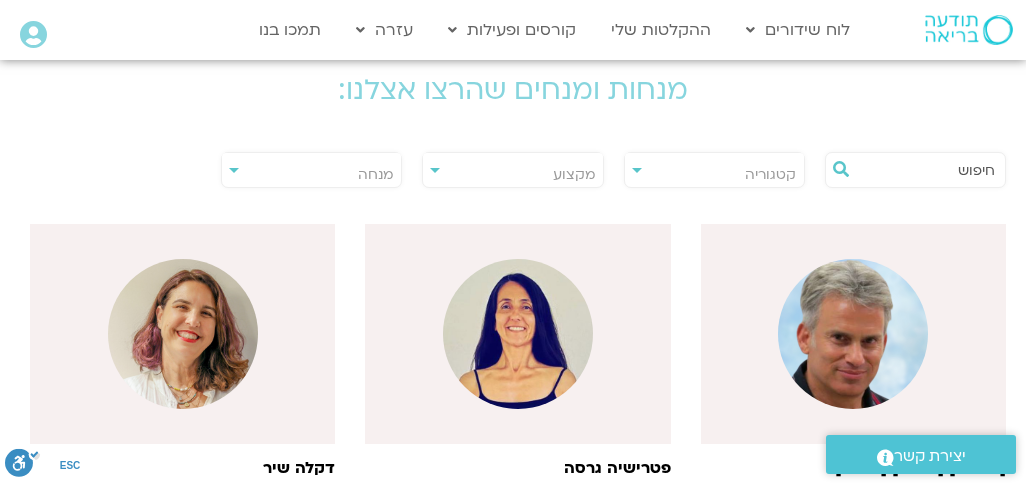 click on "מנחה" at bounding box center (311, 175) 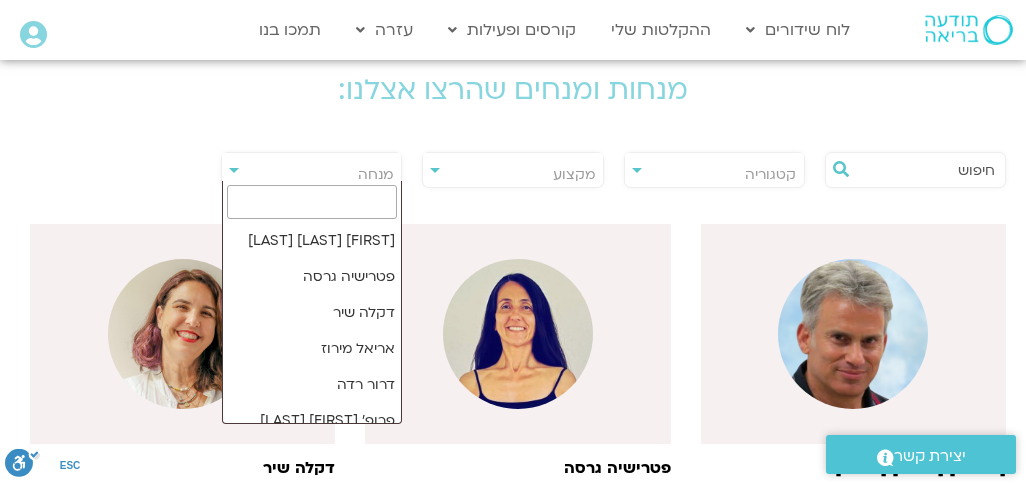 scroll, scrollTop: 2304, scrollLeft: 0, axis: vertical 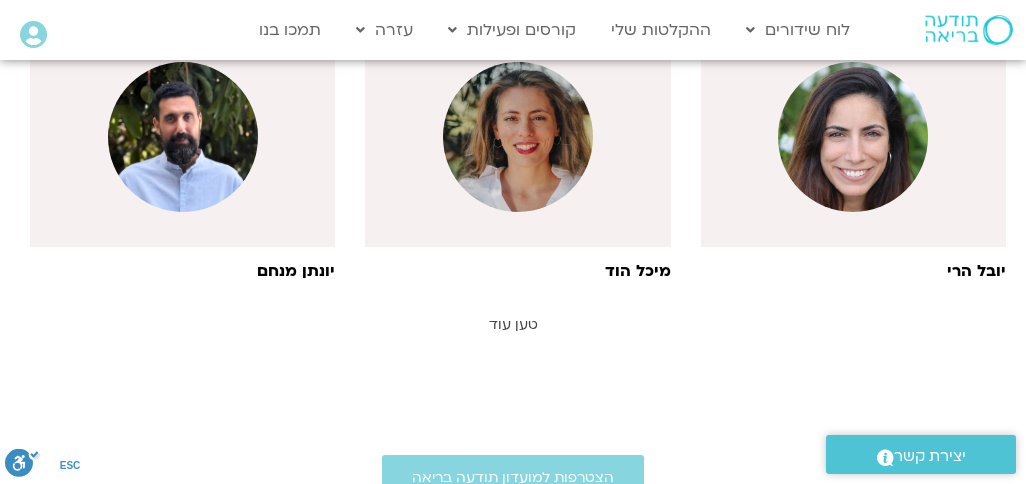 click on "טען עוד" at bounding box center [513, 324] 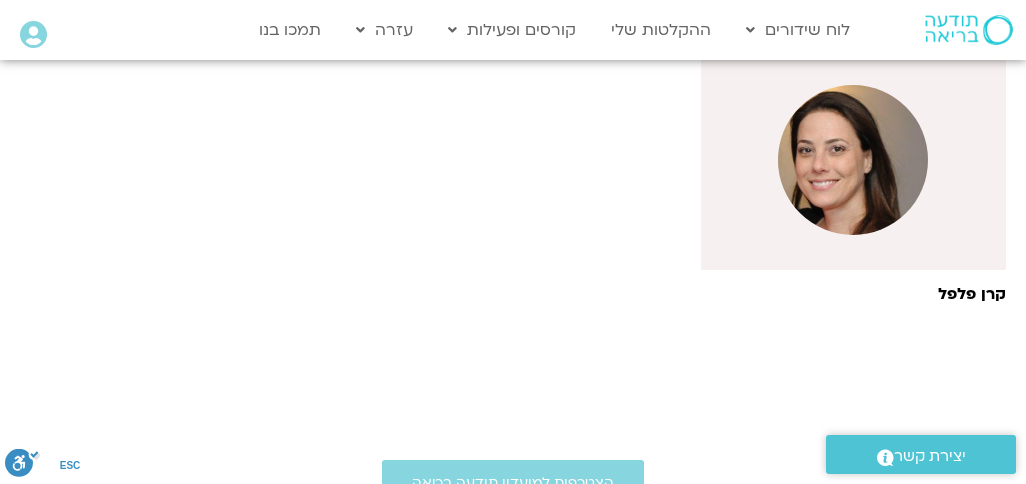 scroll, scrollTop: 1760, scrollLeft: 0, axis: vertical 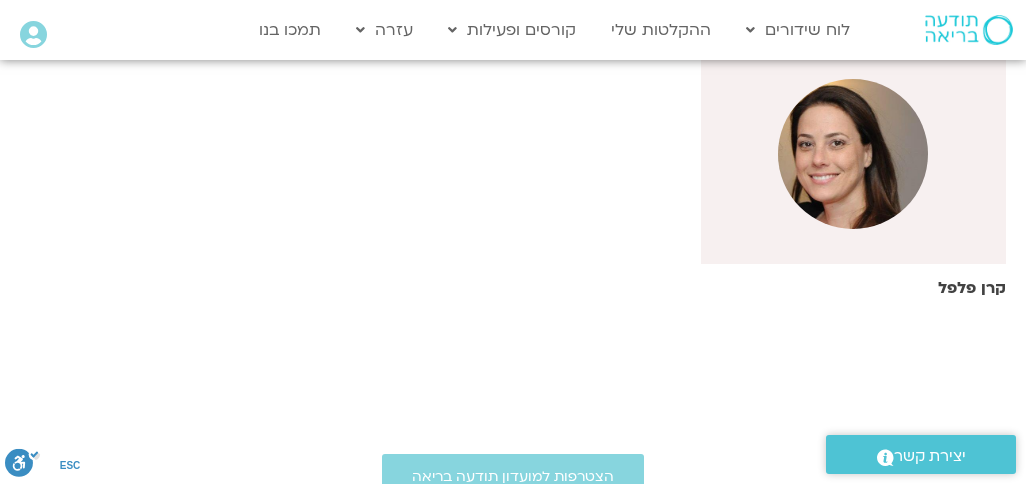 click at bounding box center (853, 154) 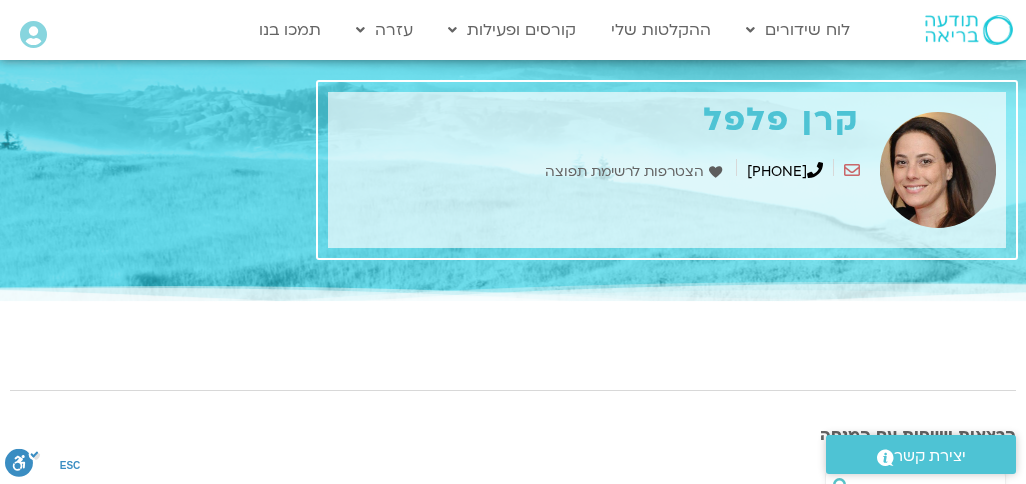 scroll, scrollTop: 0, scrollLeft: 0, axis: both 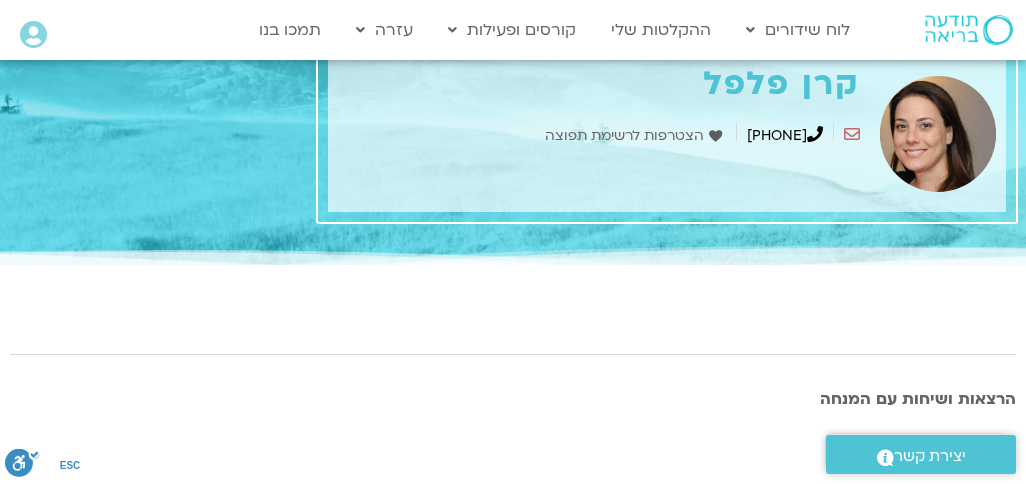 click on "הצטרפות לרשימת תפוצה" at bounding box center [627, 136] 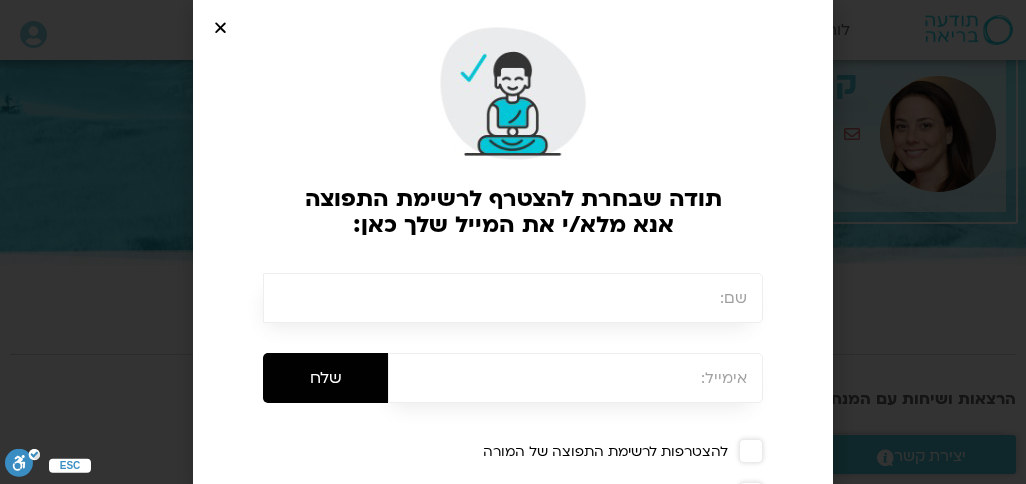 click at bounding box center [513, 298] 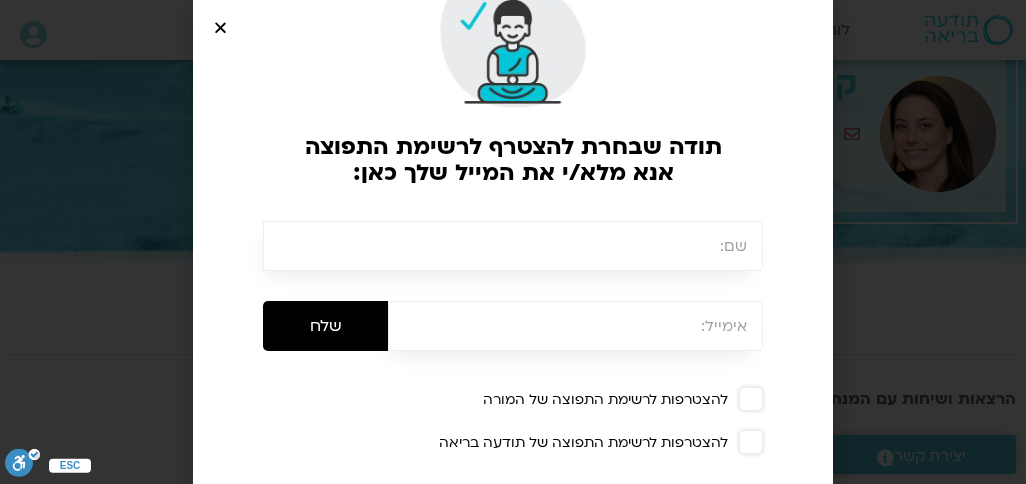 scroll, scrollTop: 0, scrollLeft: 0, axis: both 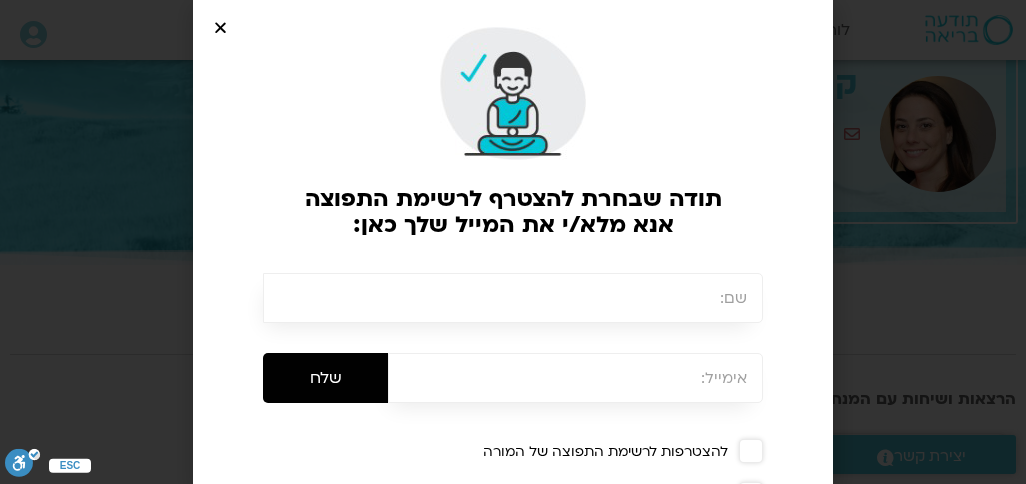 type on "דינה הורן" 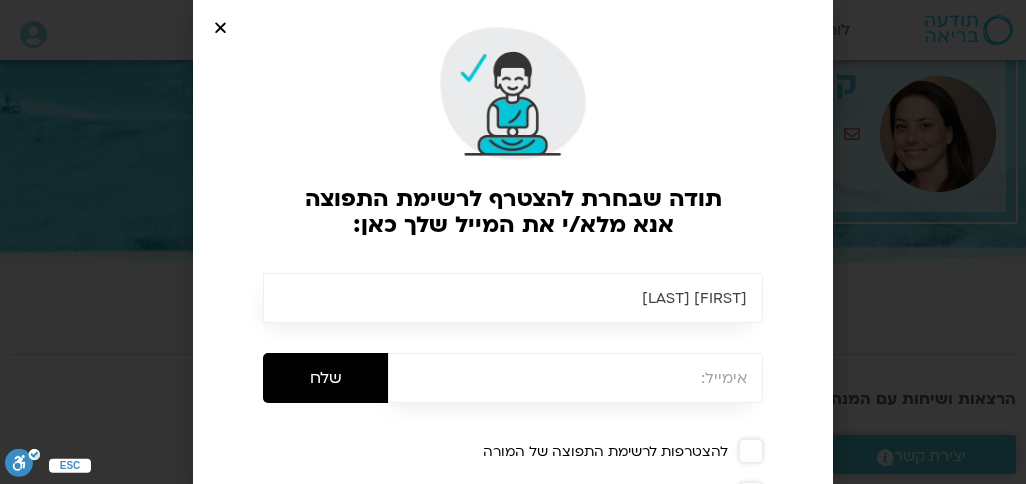 click at bounding box center (575, 378) 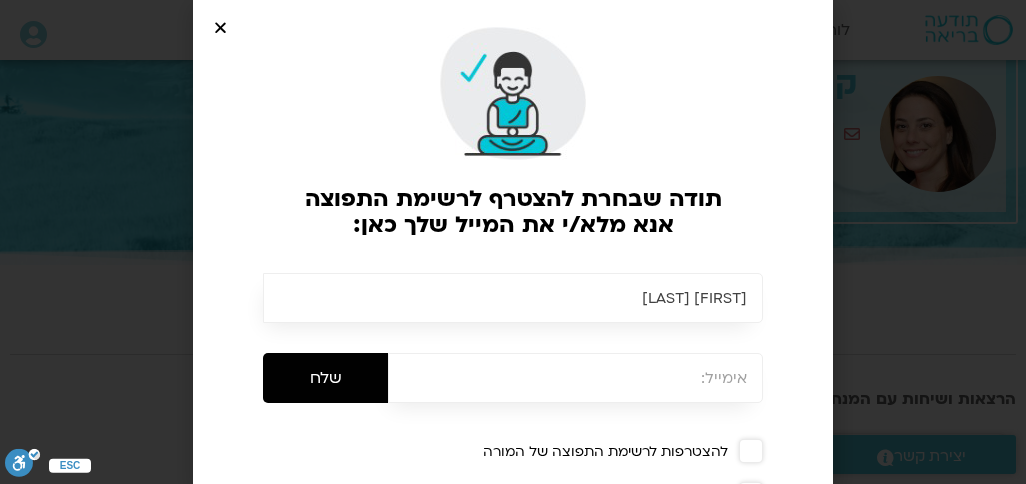 type on "dinatouring@gmail.com" 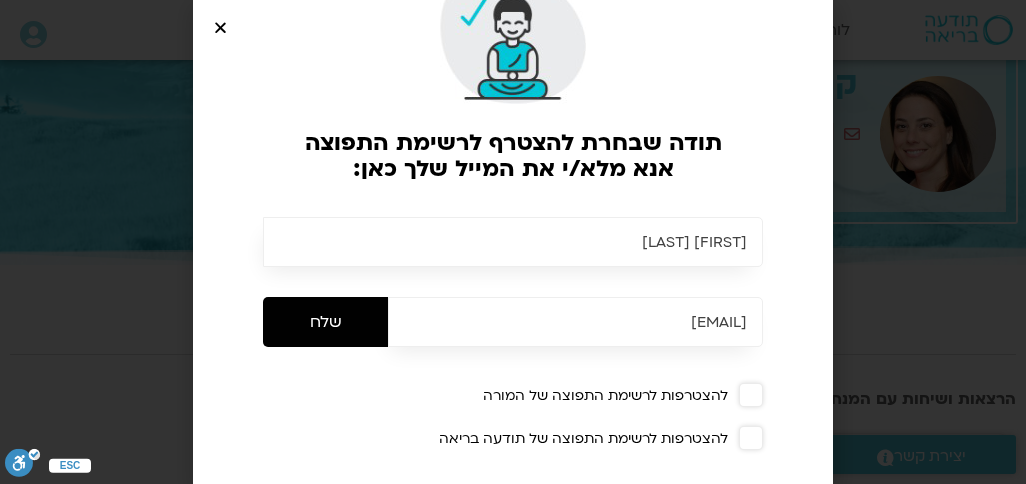 scroll, scrollTop: 74, scrollLeft: 0, axis: vertical 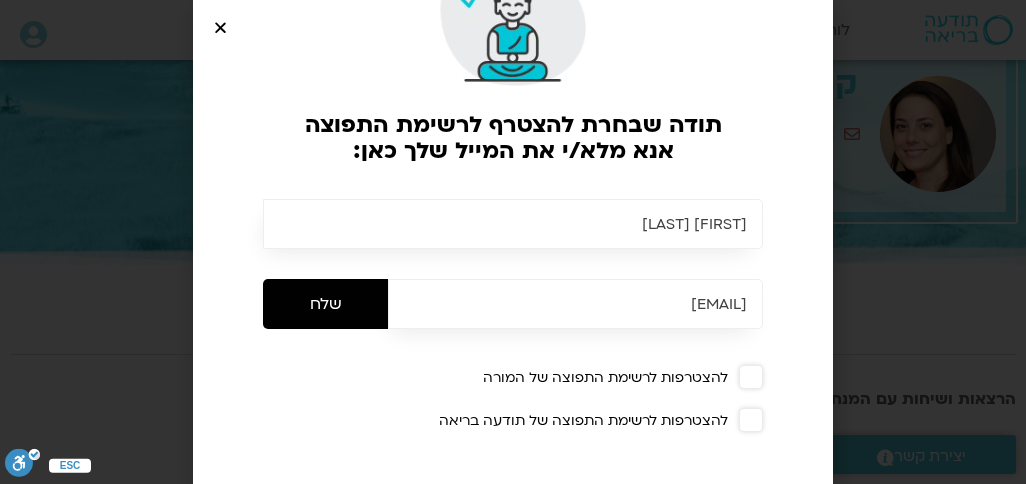 click at bounding box center (751, 377) 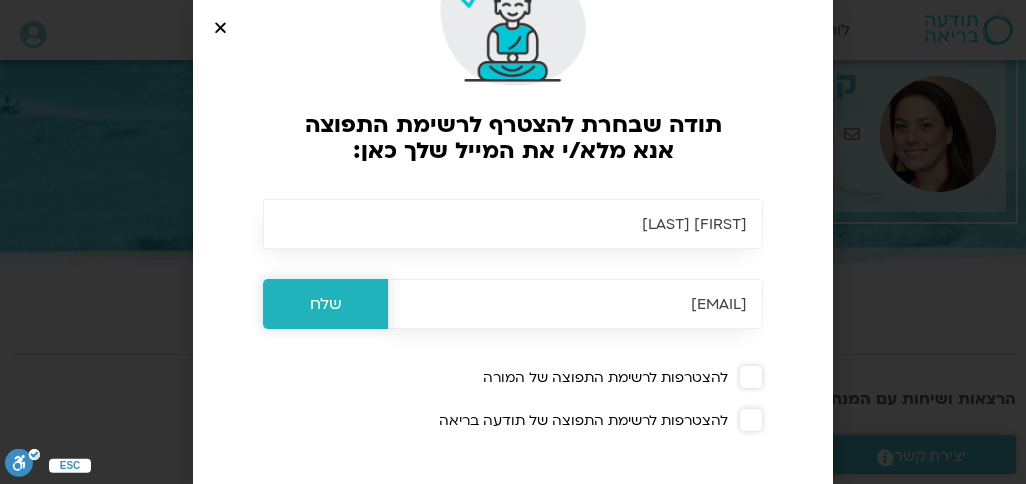 click on "שלח" at bounding box center (325, 304) 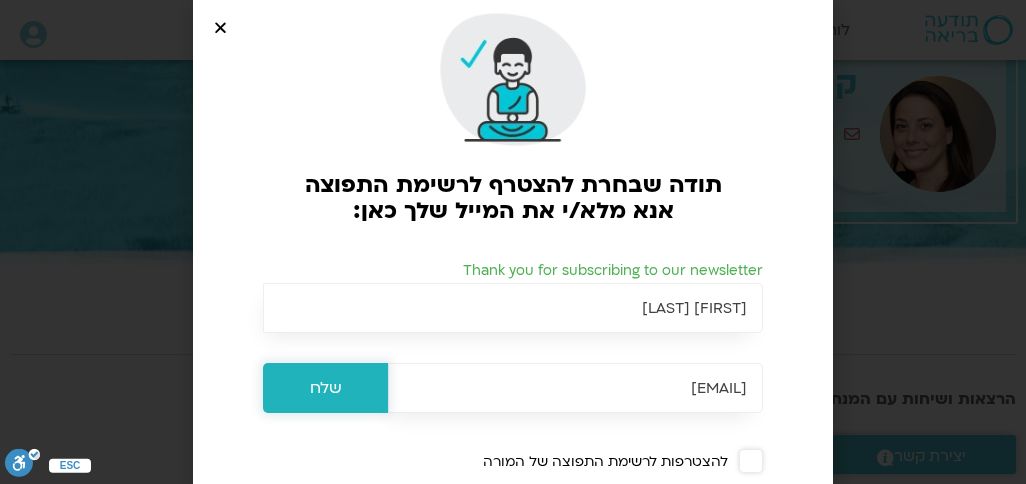 scroll, scrollTop: 0, scrollLeft: 0, axis: both 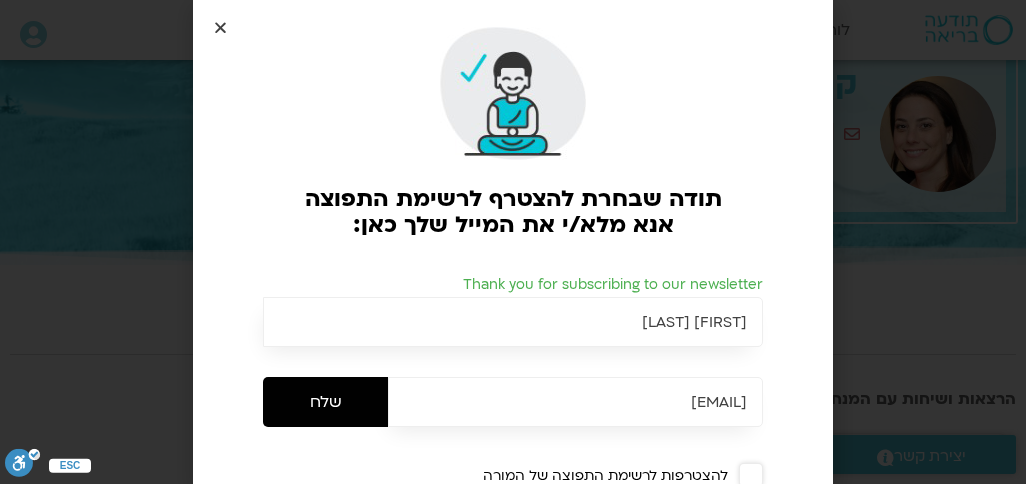 click at bounding box center (220, 27) 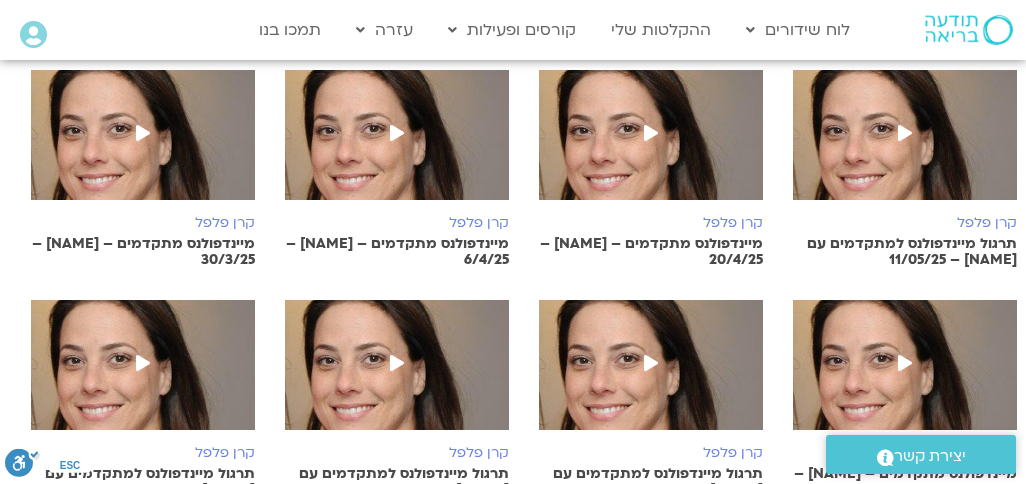 scroll, scrollTop: 932, scrollLeft: -10, axis: both 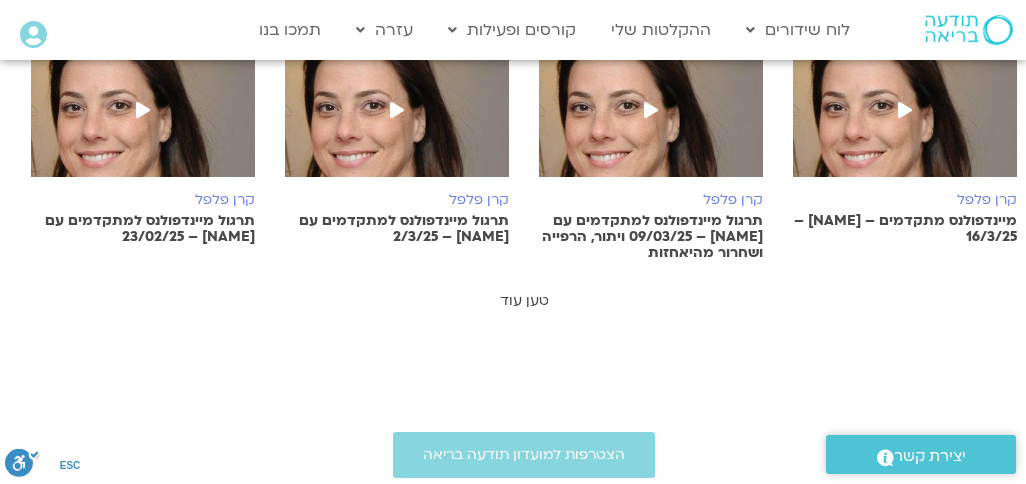 click on "טען עוד" at bounding box center (524, 300) 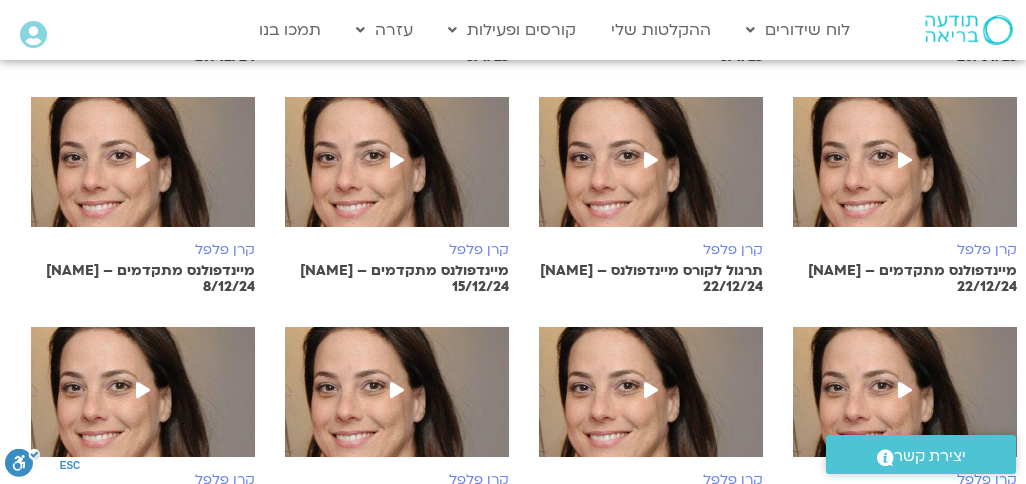 scroll, scrollTop: 1830, scrollLeft: -10, axis: both 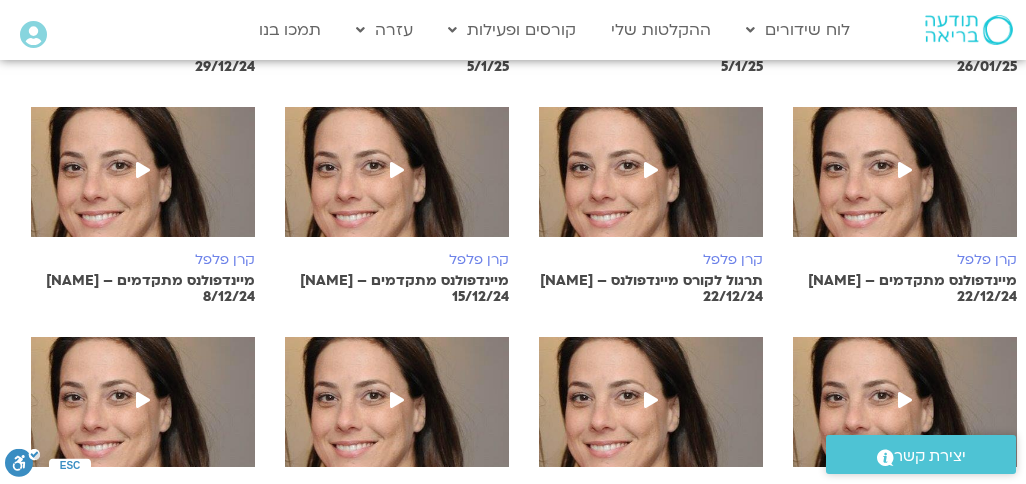 click at bounding box center [143, 172] 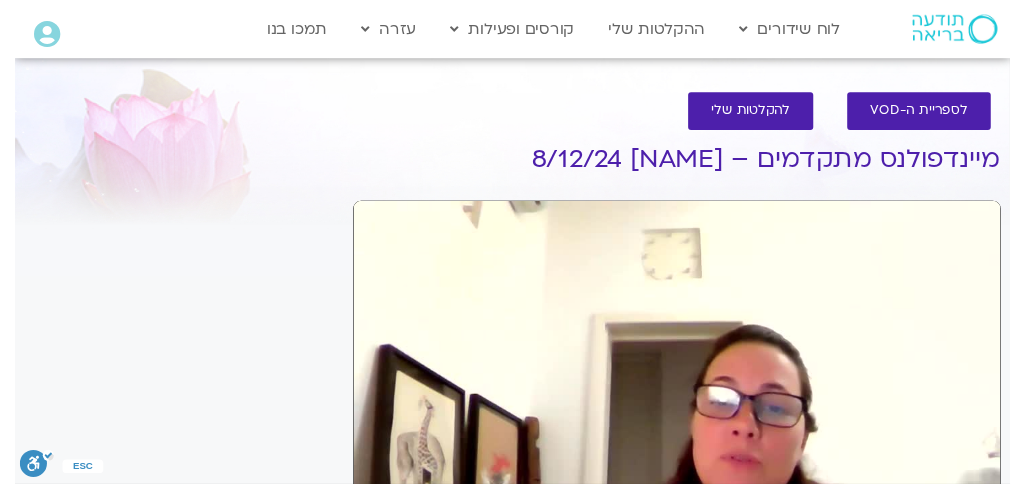 scroll, scrollTop: 0, scrollLeft: 0, axis: both 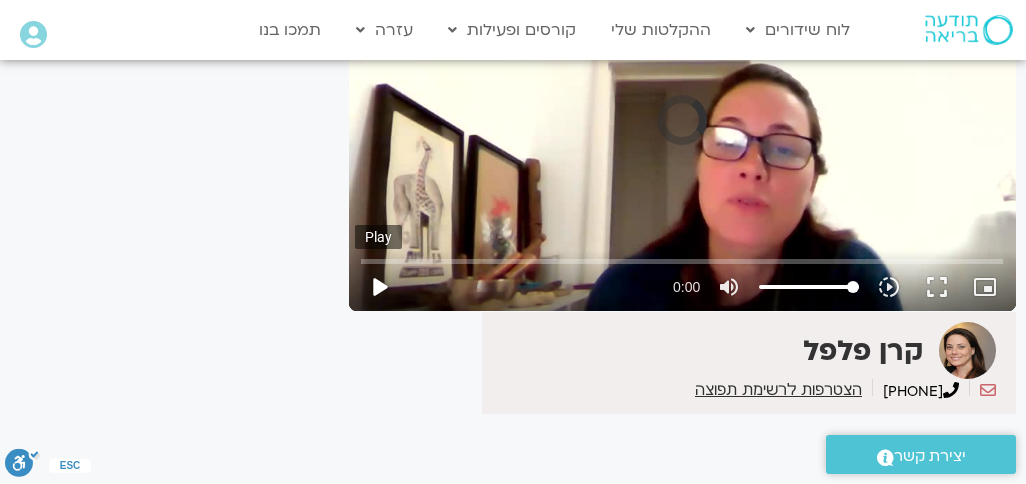 click on "play_arrow" at bounding box center [379, 287] 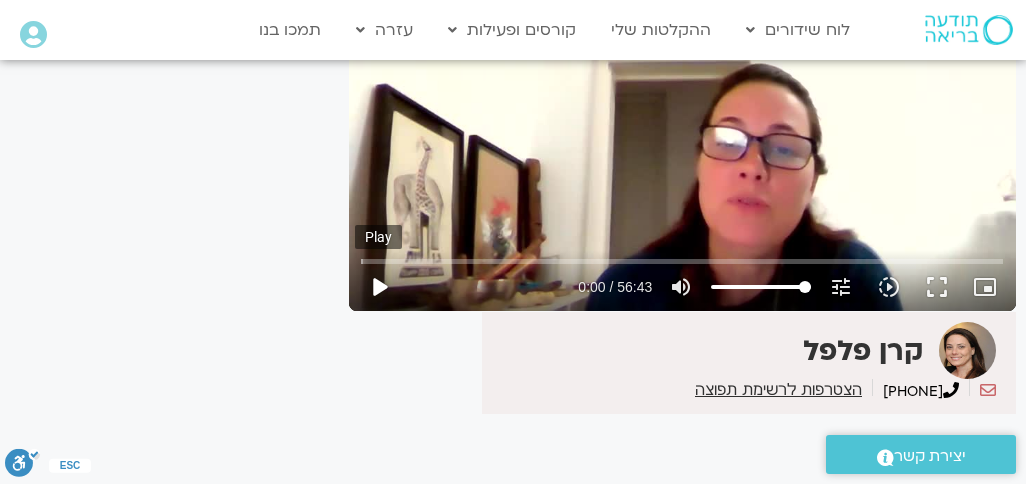 click on "play_arrow" at bounding box center [379, 287] 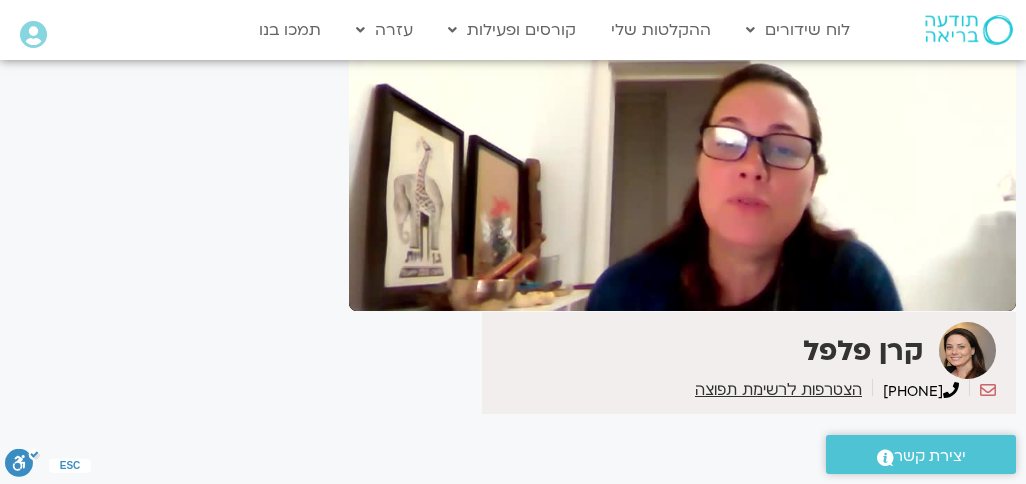 click on "קרן פלפל
0506216669" at bounding box center [682, 363] 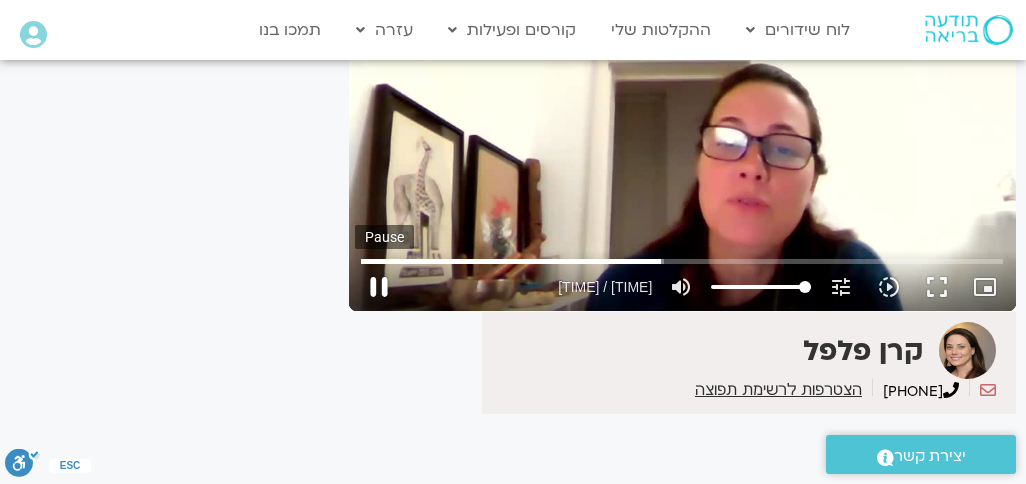 click on "pause" at bounding box center (379, 287) 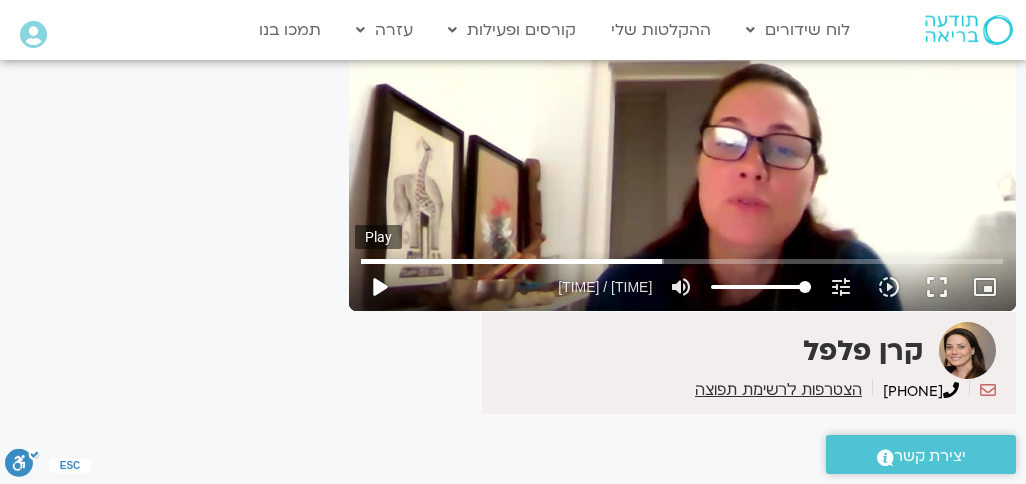 click on "It seems we can't find what you're looking for.
It seems we can't find what you're looking for." at bounding box center [169, 205] 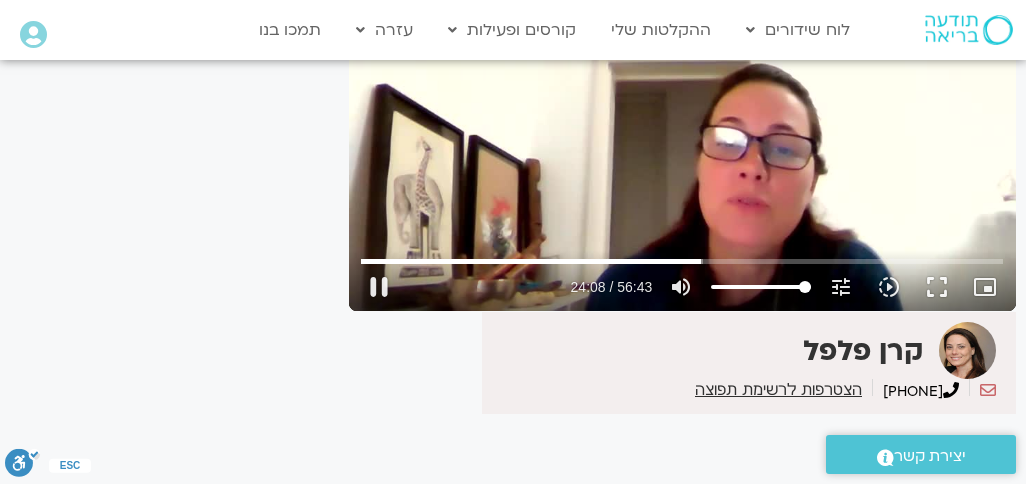 type on "1448" 